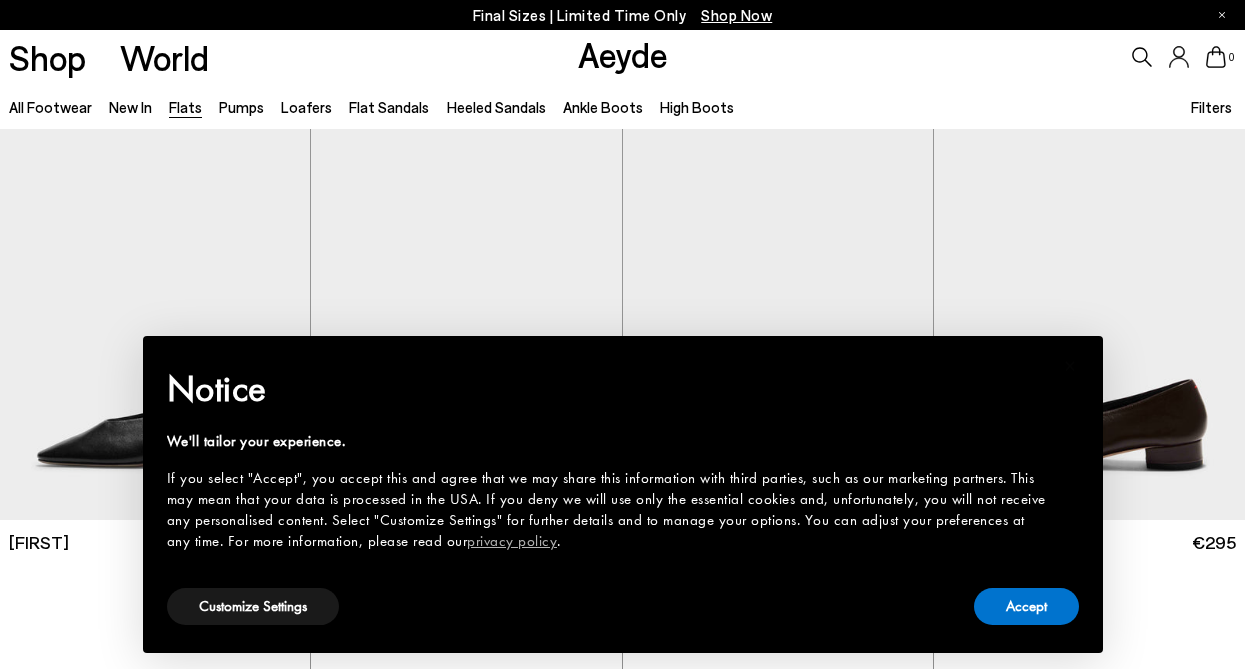 scroll, scrollTop: 0, scrollLeft: 0, axis: both 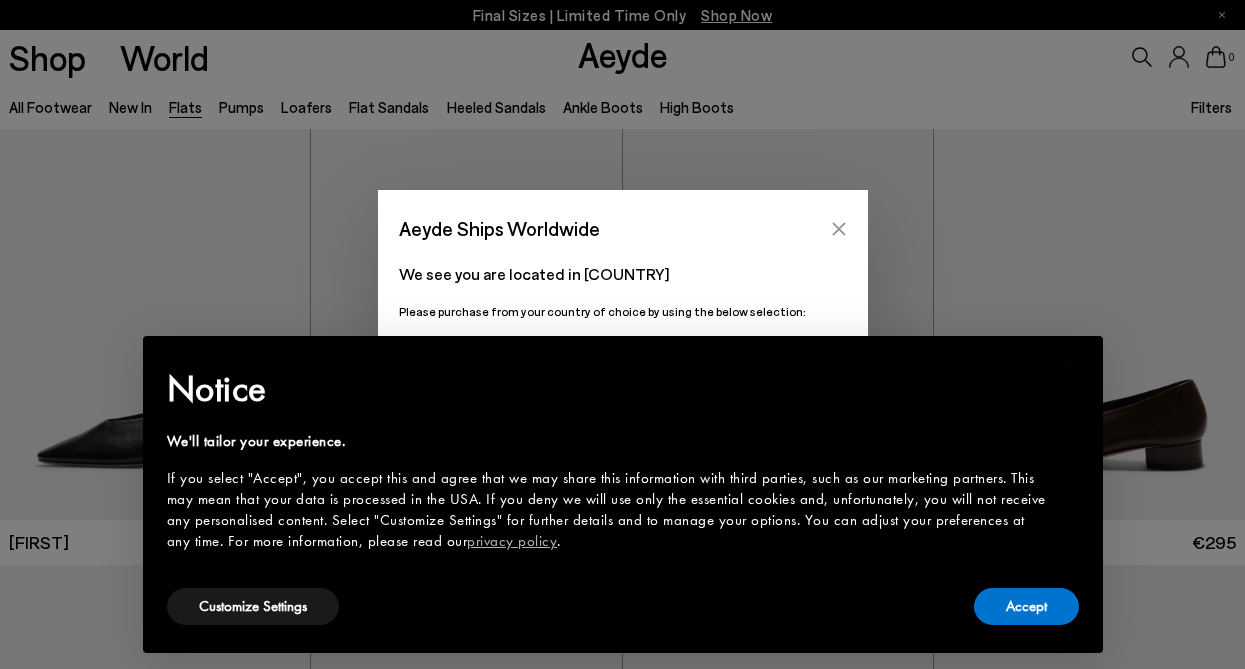 click 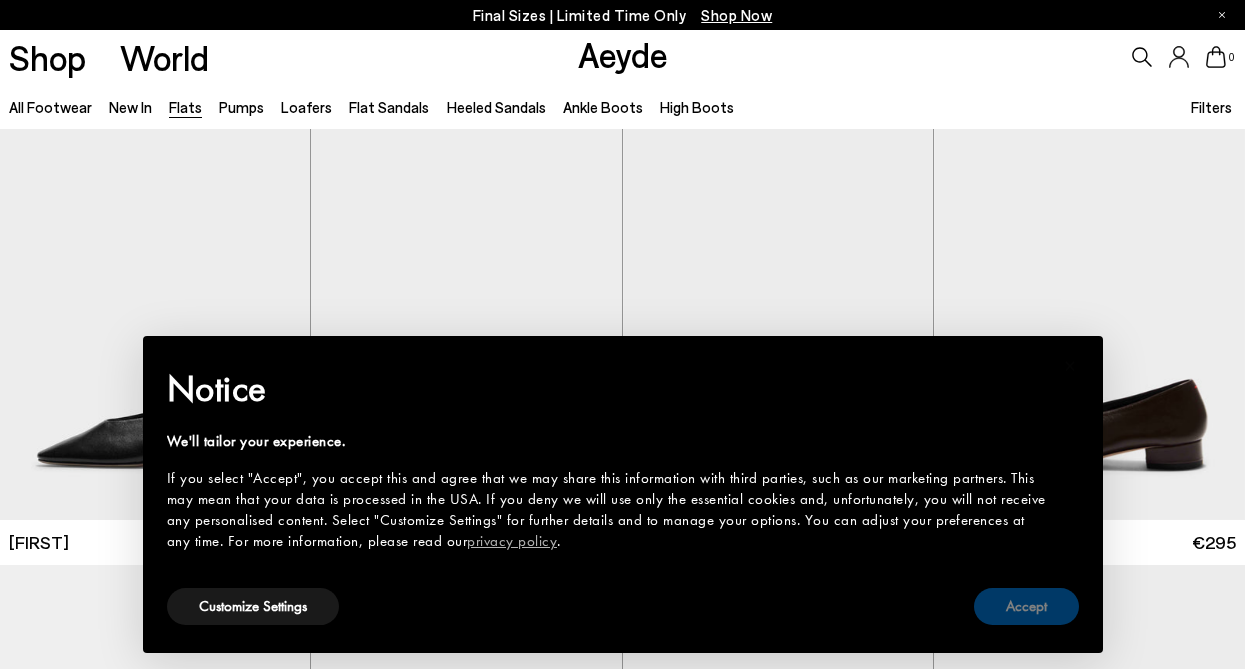 click on "Accept" at bounding box center (1026, 606) 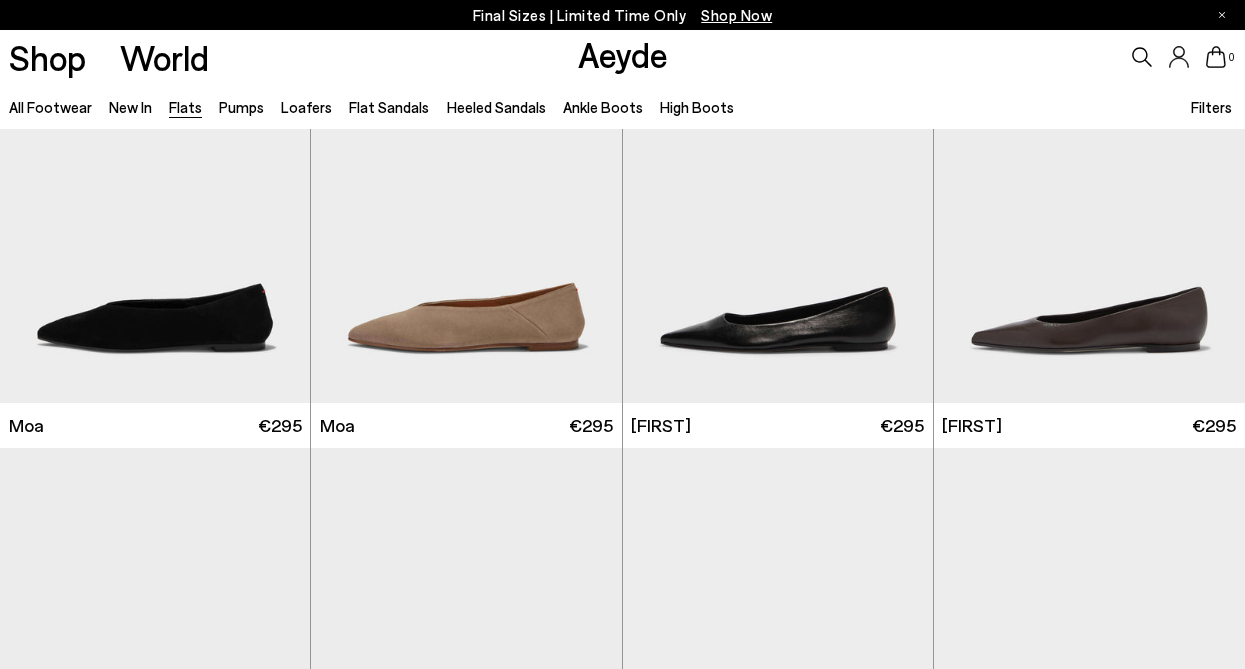 scroll, scrollTop: 2295, scrollLeft: 0, axis: vertical 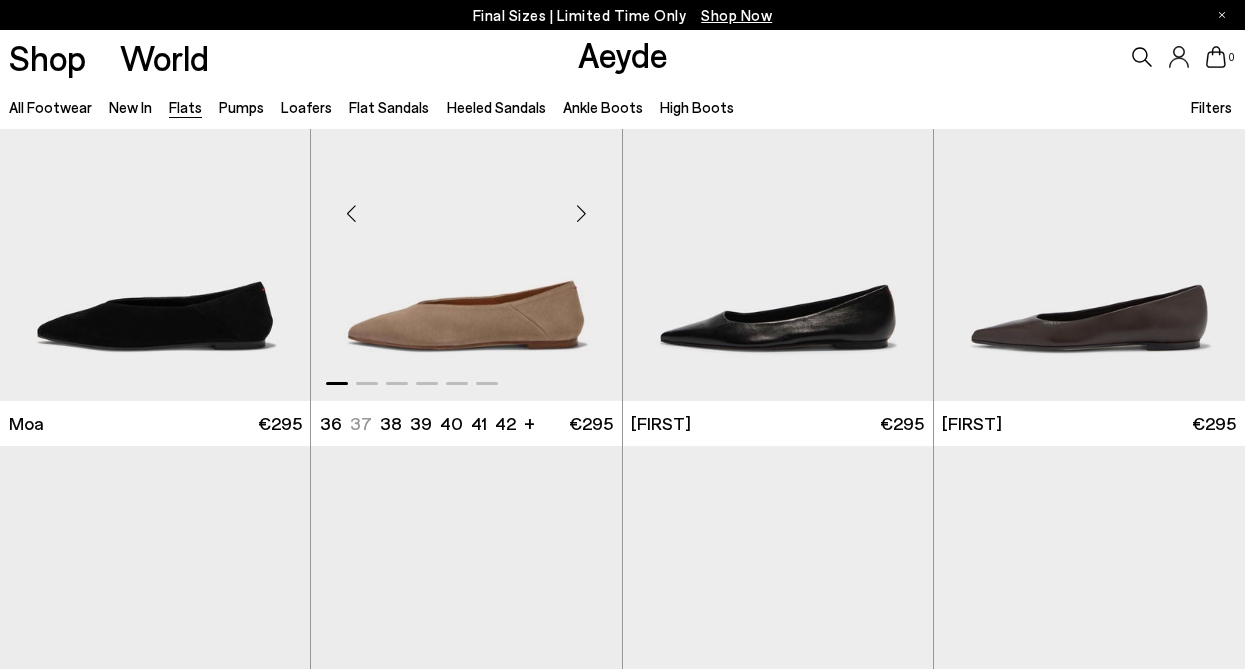 click at bounding box center [582, 214] 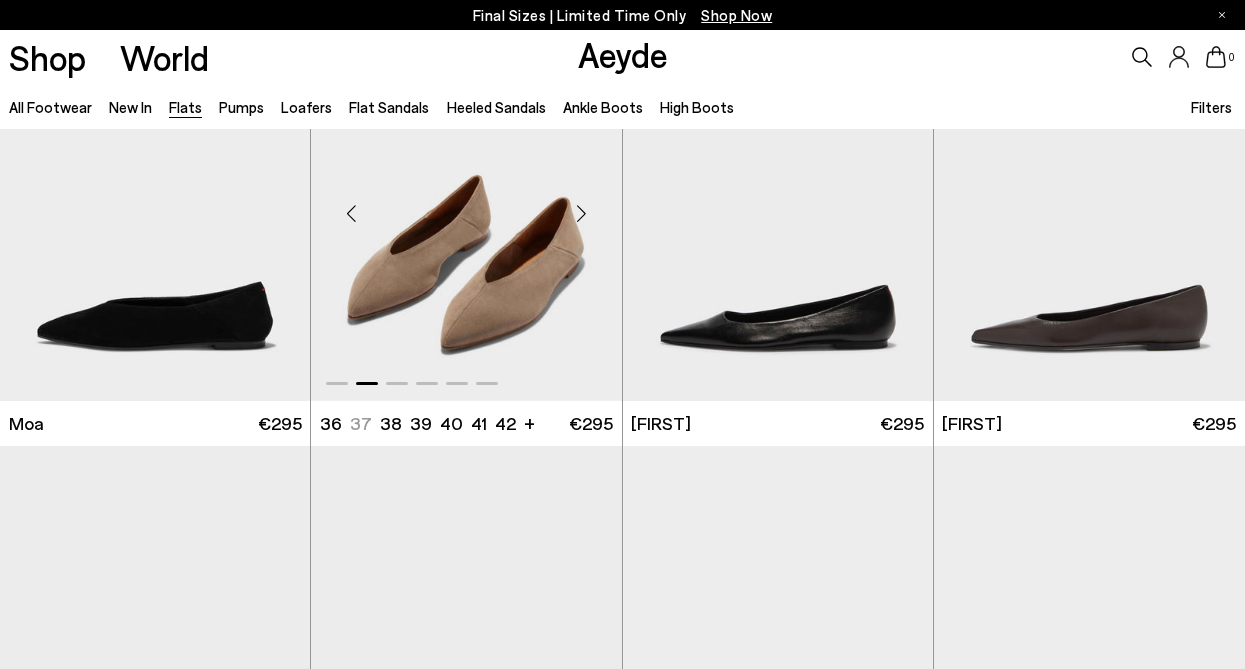 click at bounding box center [582, 214] 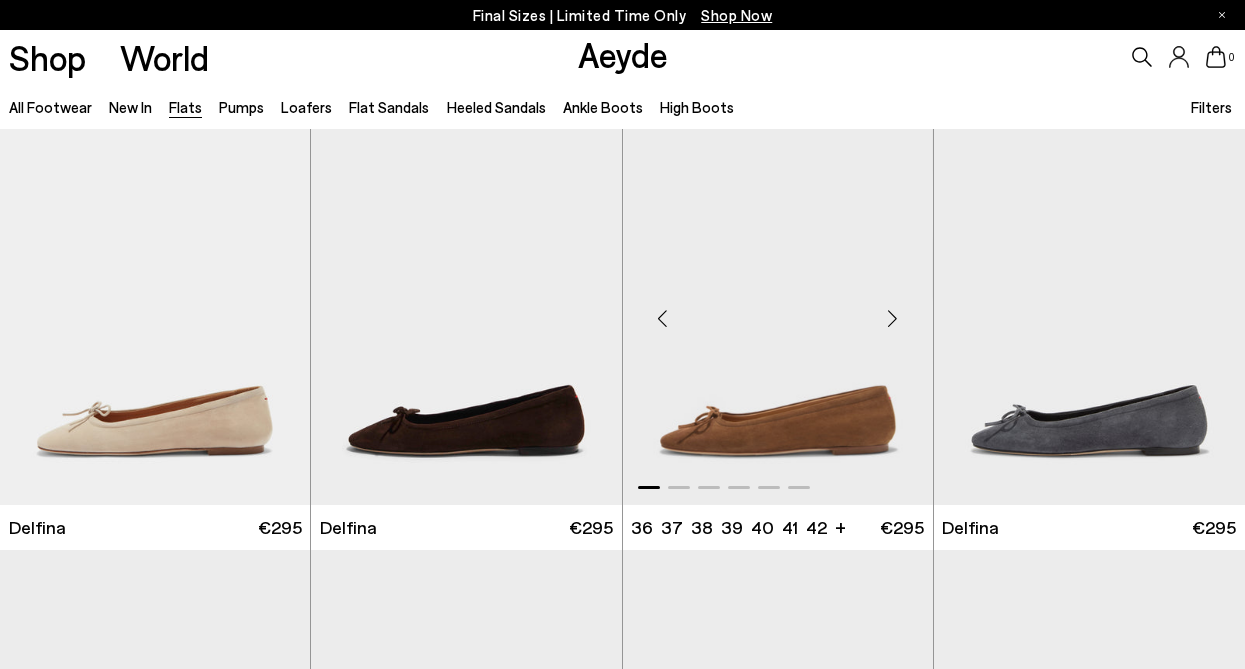 scroll, scrollTop: 3064, scrollLeft: 0, axis: vertical 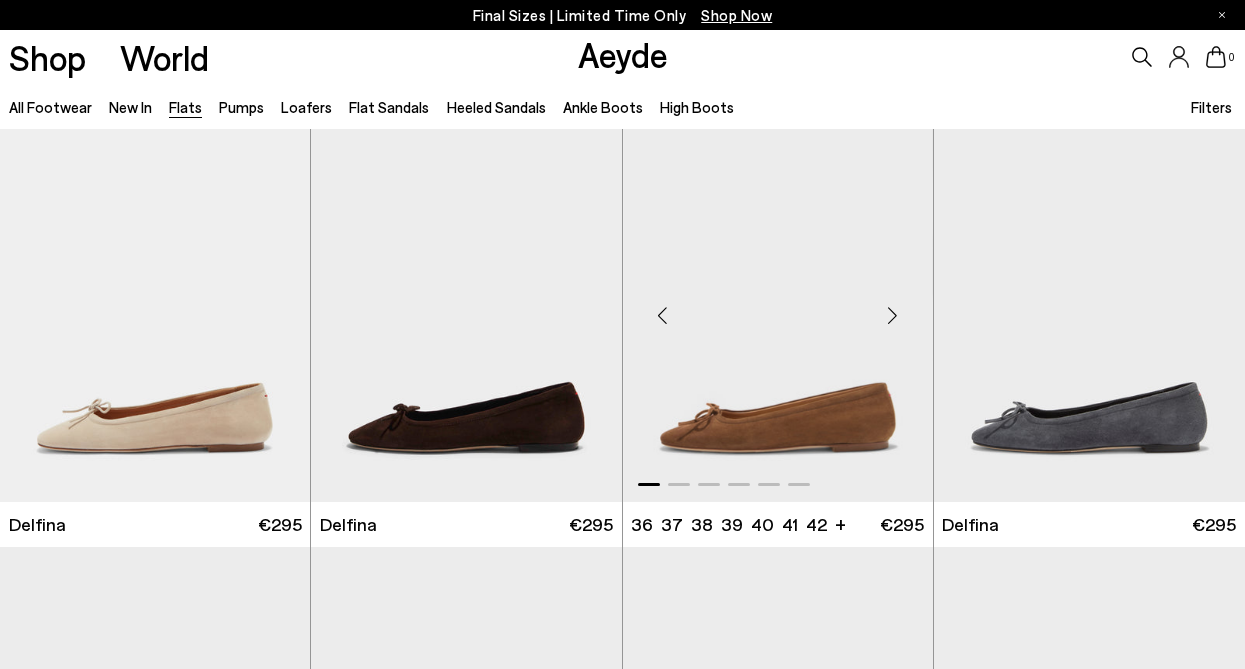 click at bounding box center [893, 315] 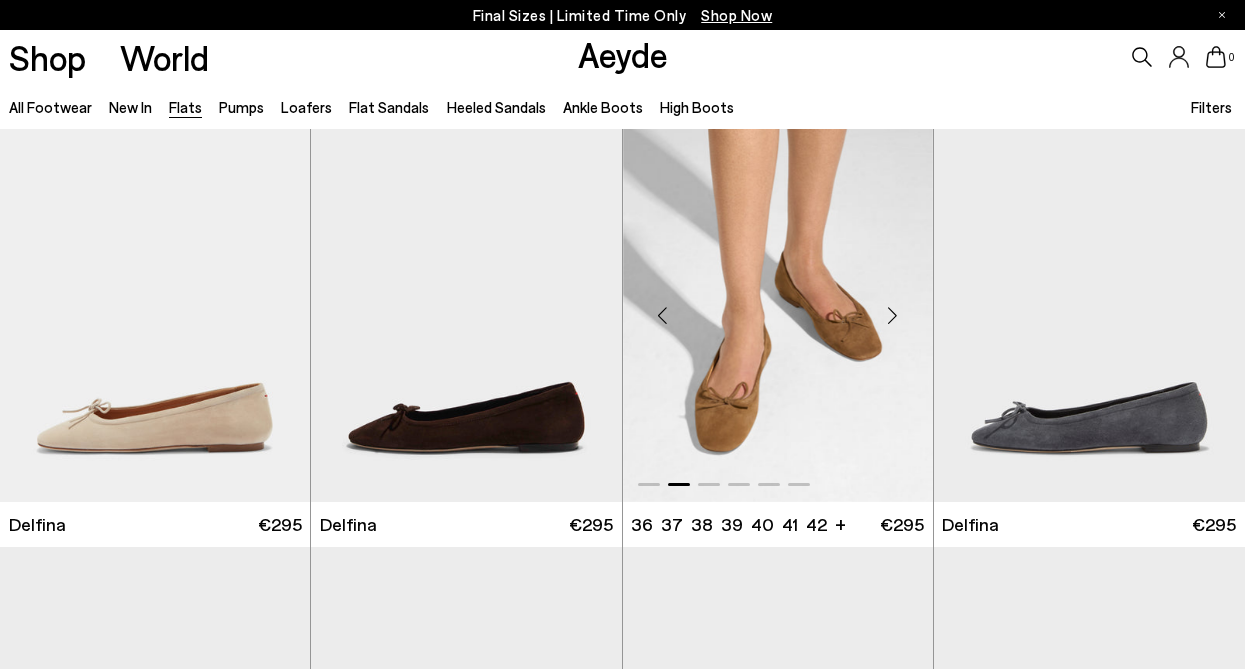 click at bounding box center [893, 315] 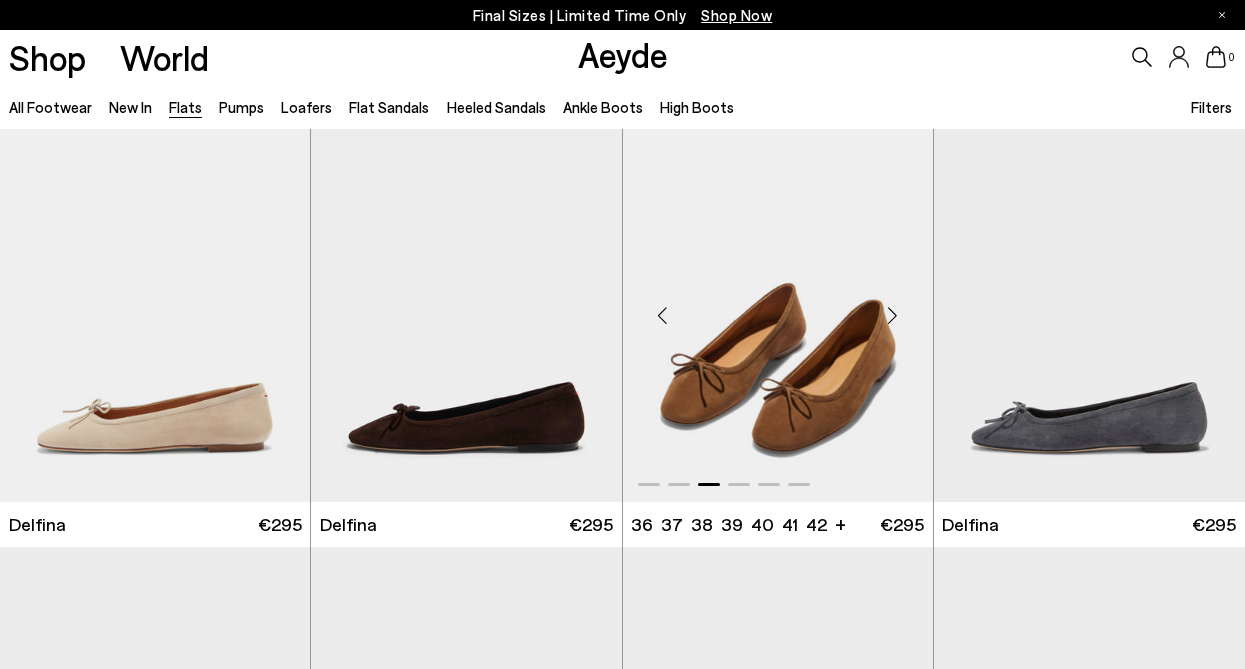 click at bounding box center (893, 315) 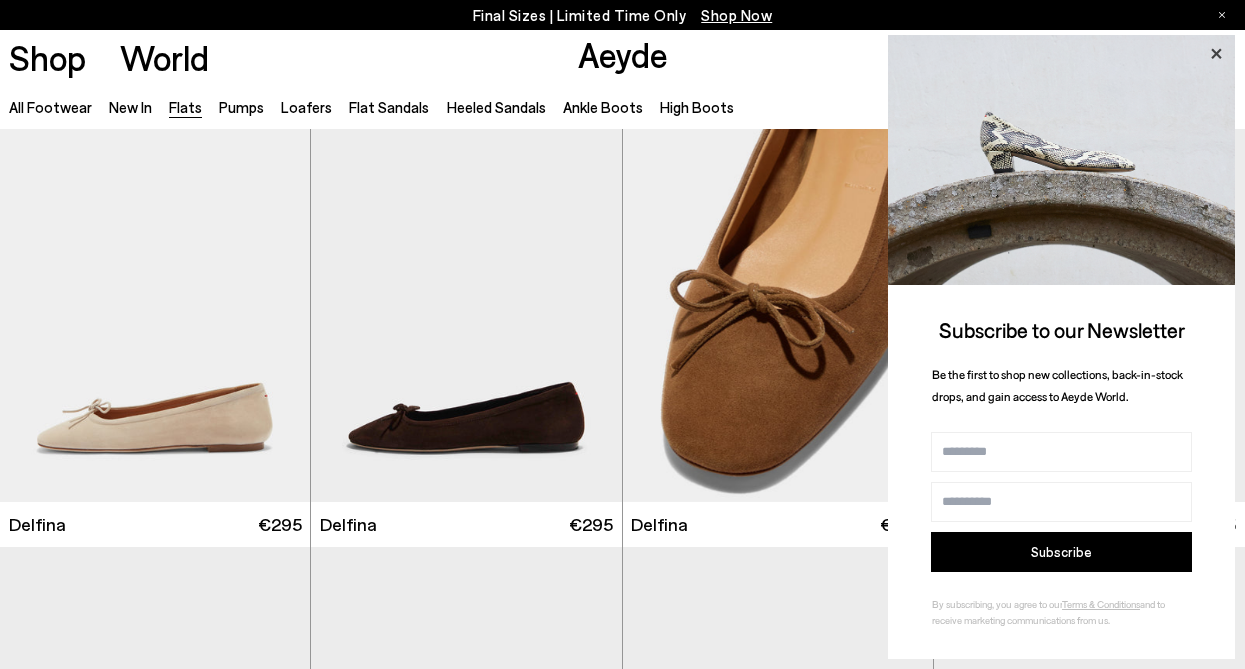 click 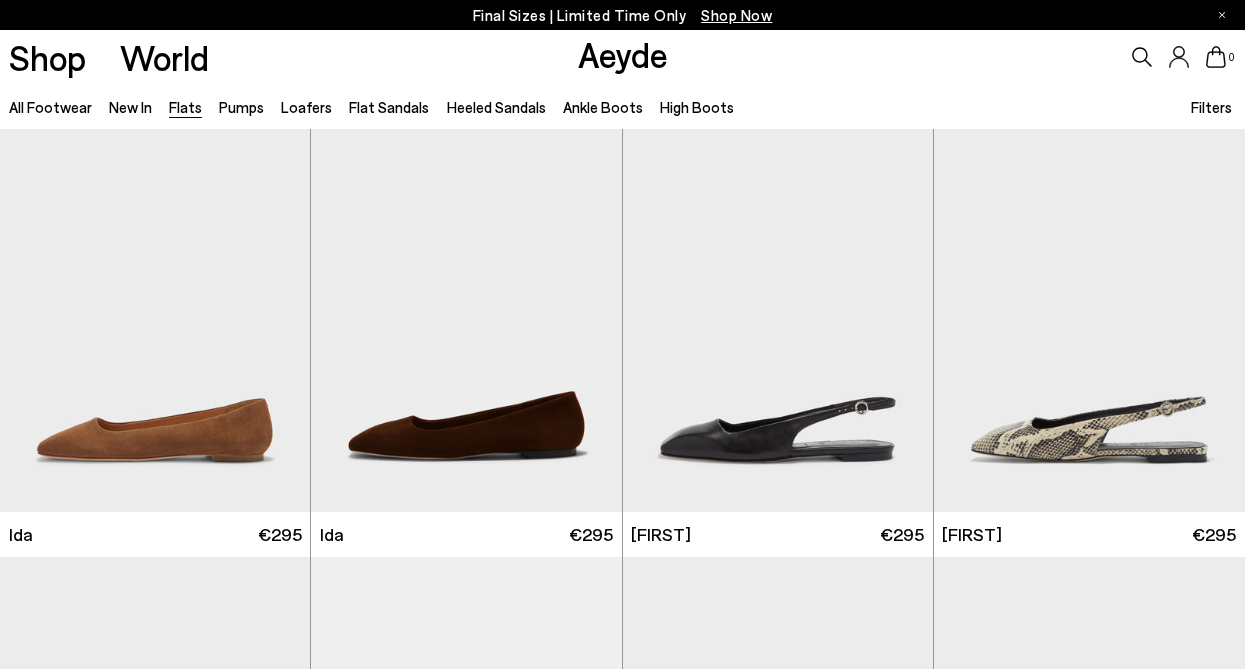 scroll, scrollTop: 5667, scrollLeft: 0, axis: vertical 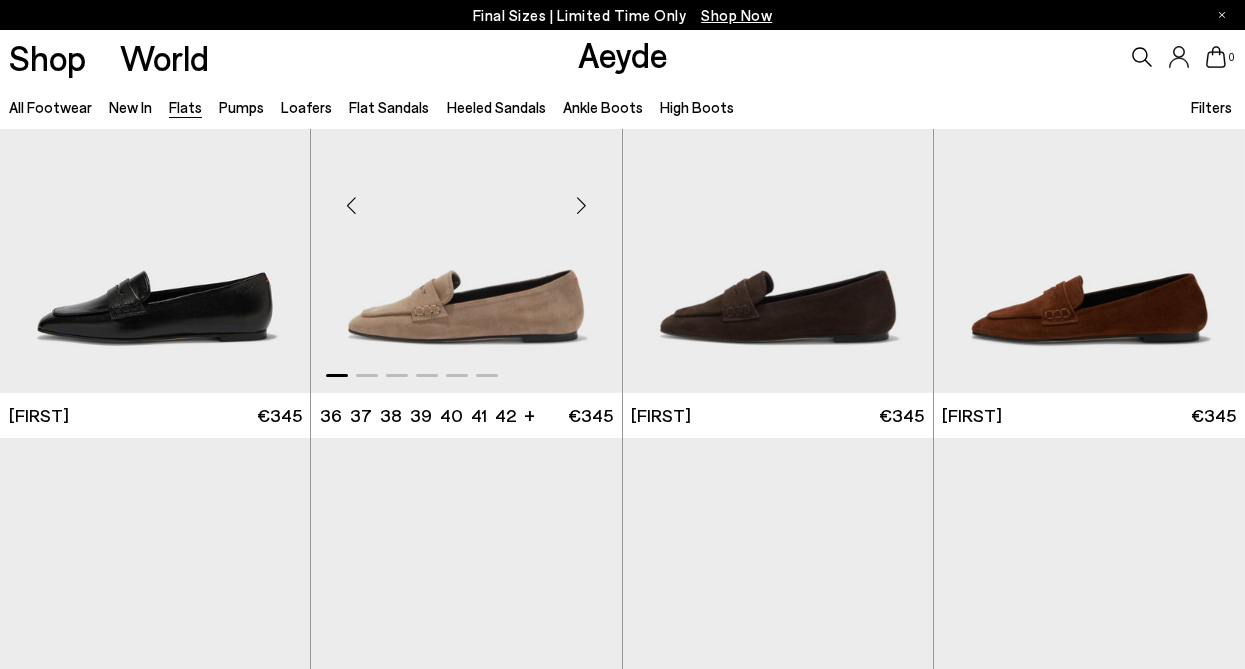 click at bounding box center (582, 205) 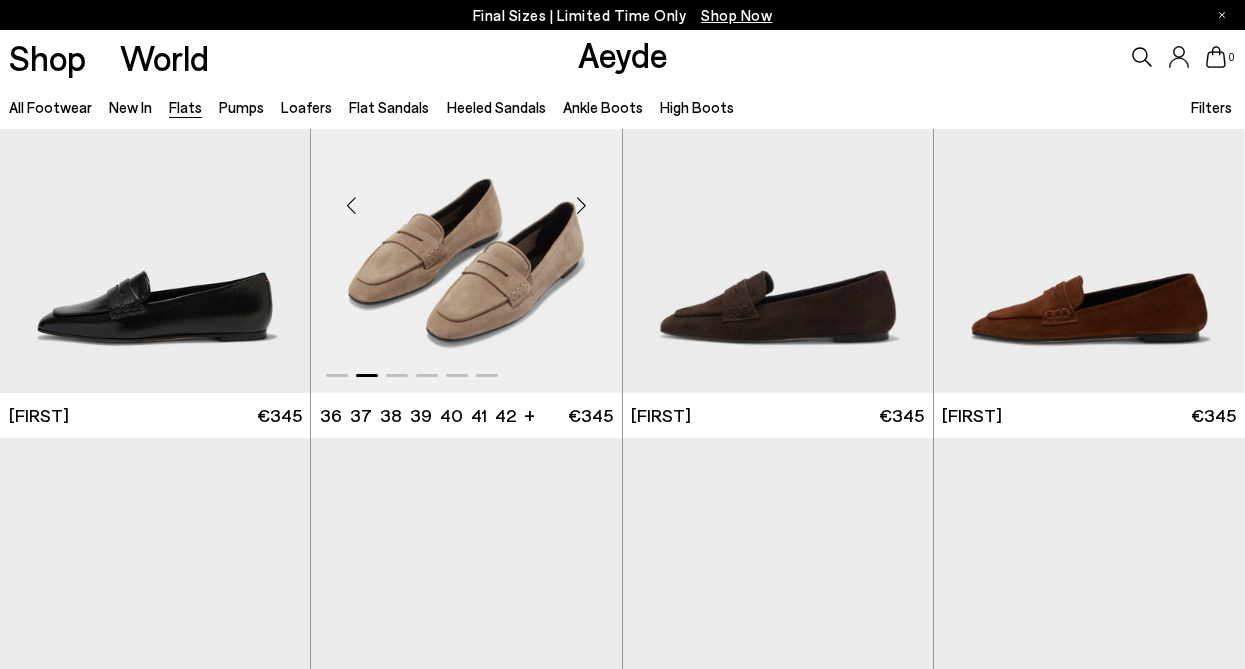 click at bounding box center (582, 205) 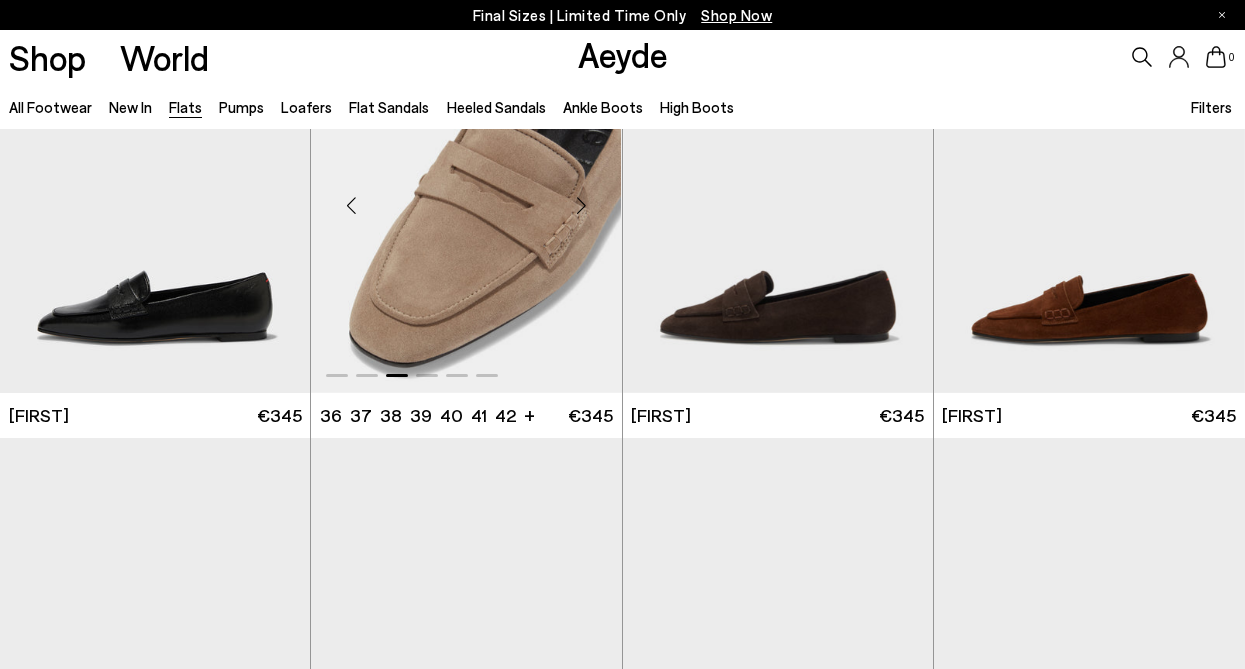 click at bounding box center (582, 205) 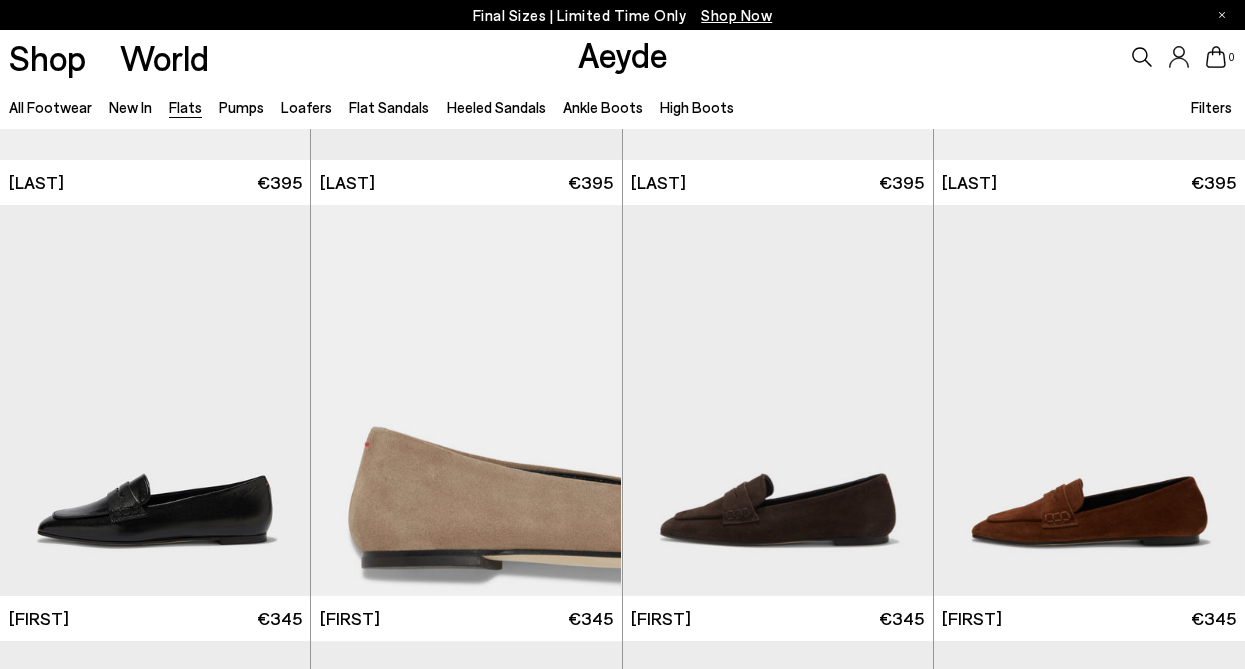 scroll, scrollTop: 8193, scrollLeft: 0, axis: vertical 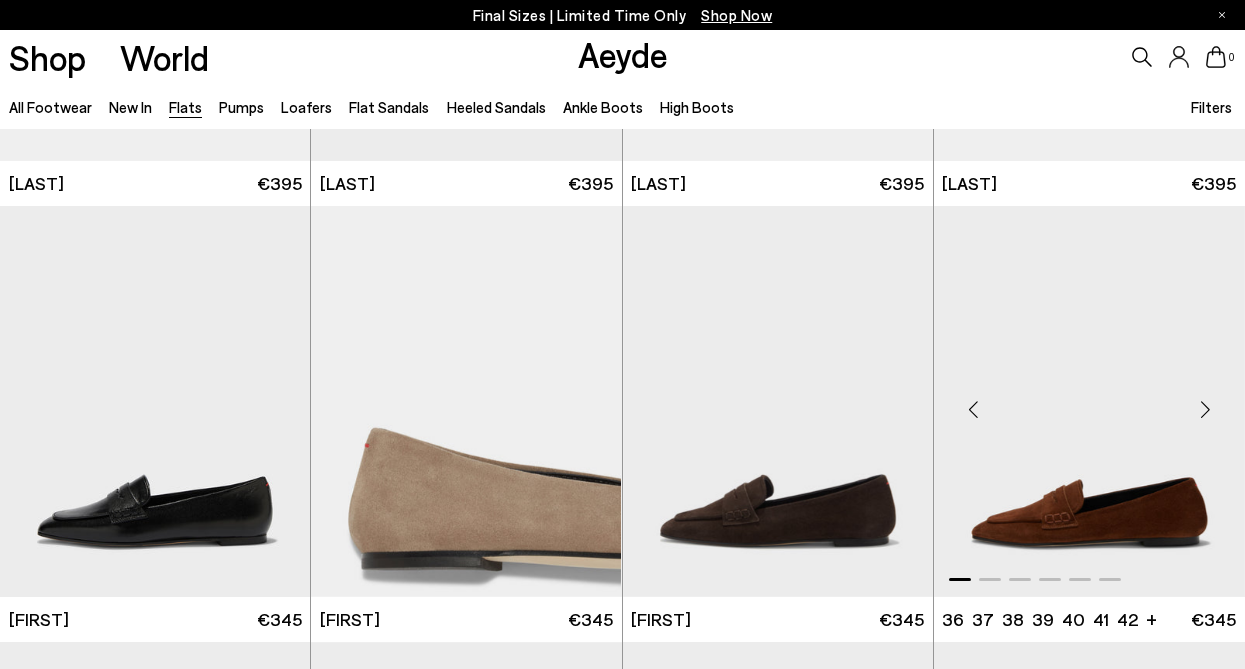 click at bounding box center (1205, 409) 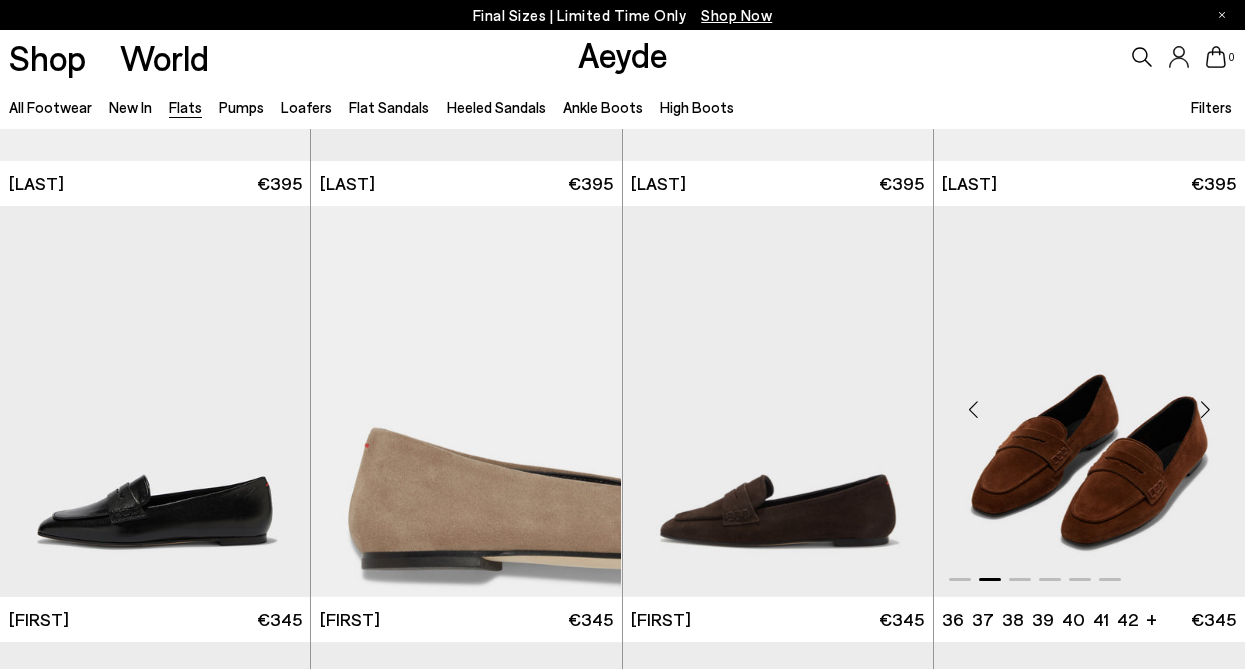 click at bounding box center [1205, 409] 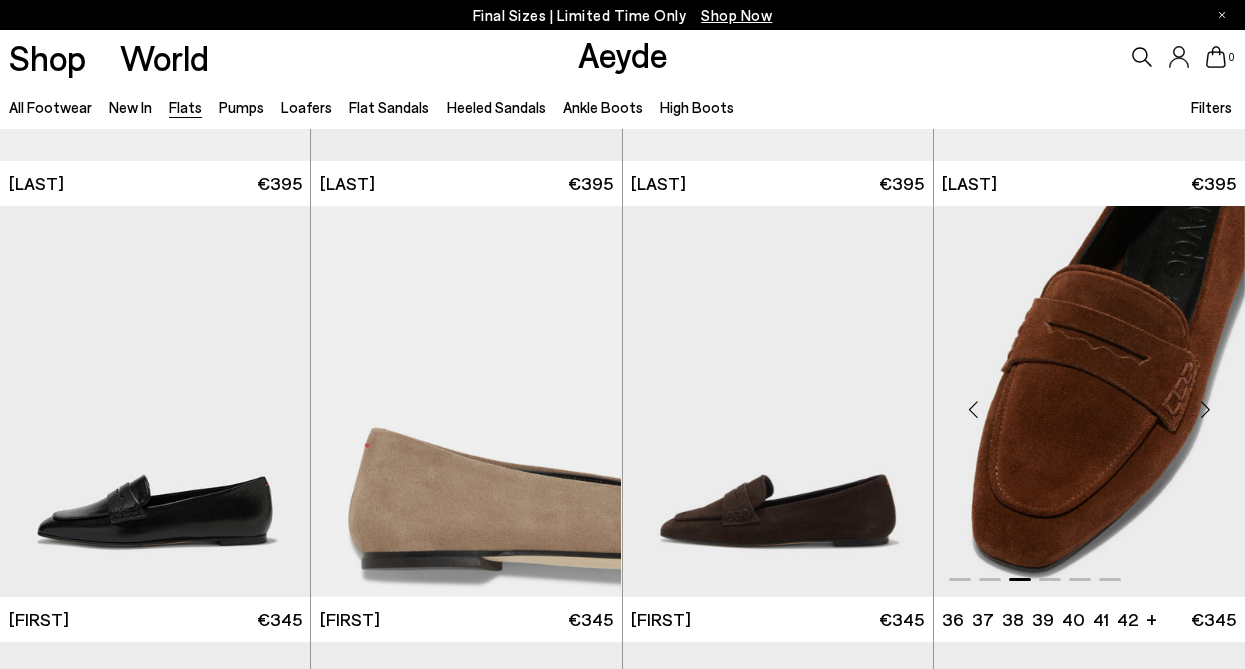 click at bounding box center [1205, 409] 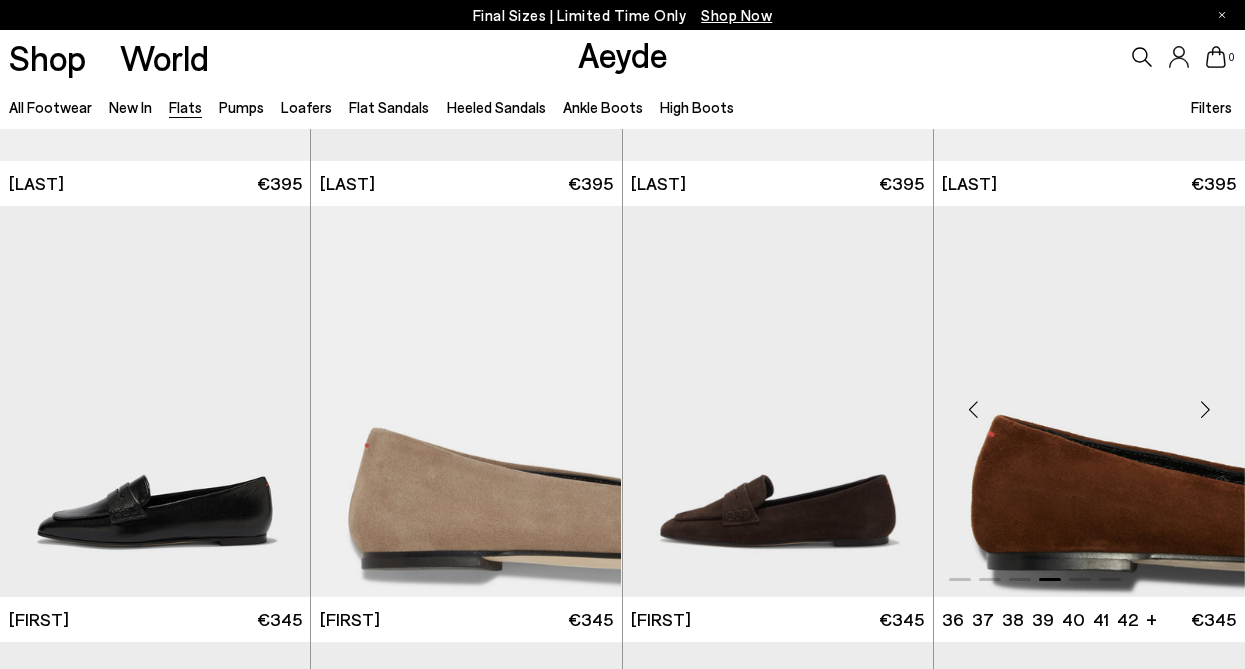 click at bounding box center (1205, 409) 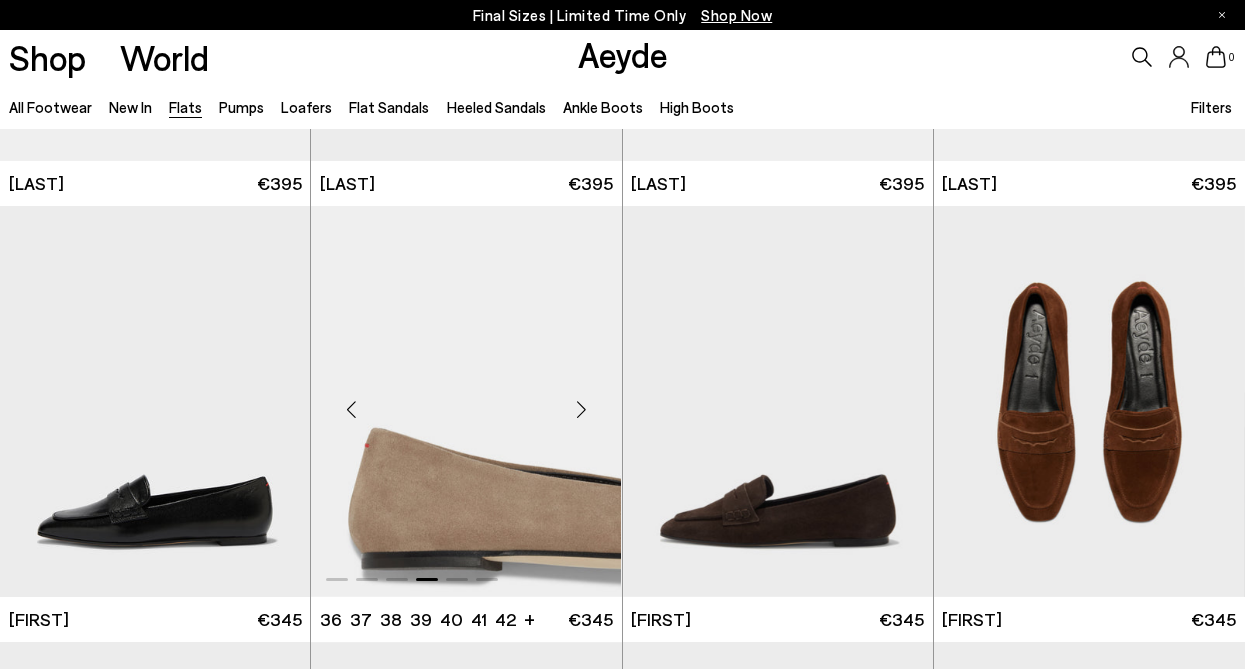 click at bounding box center [582, 409] 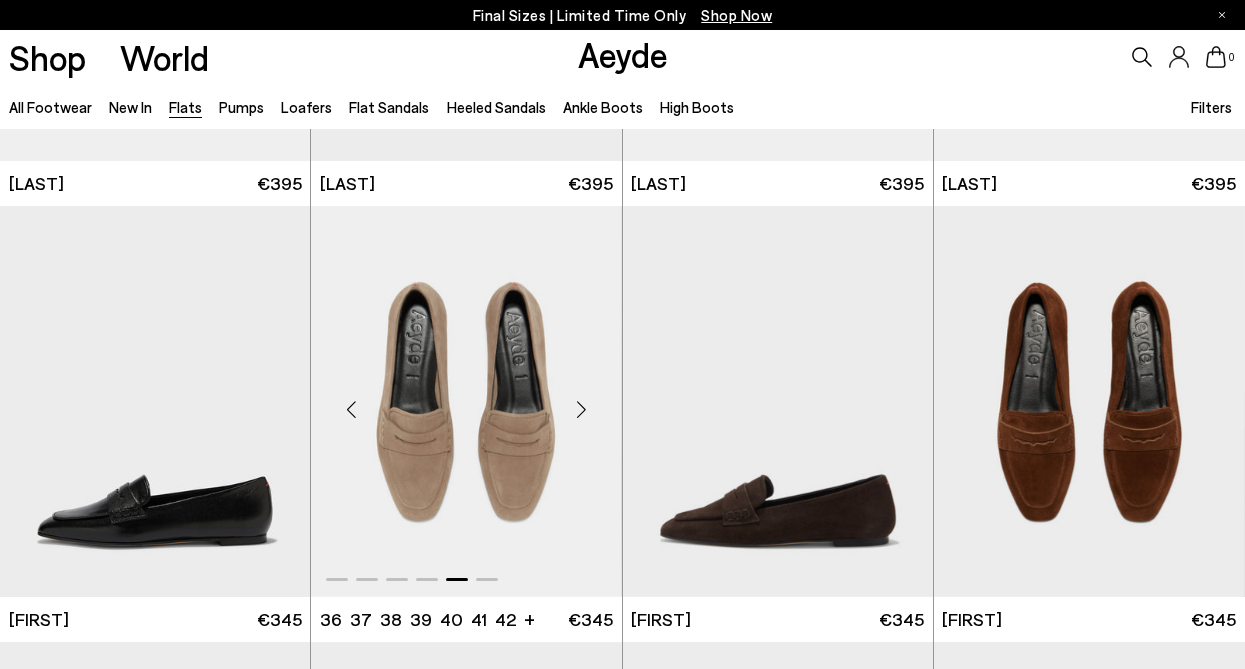 click at bounding box center [466, 401] 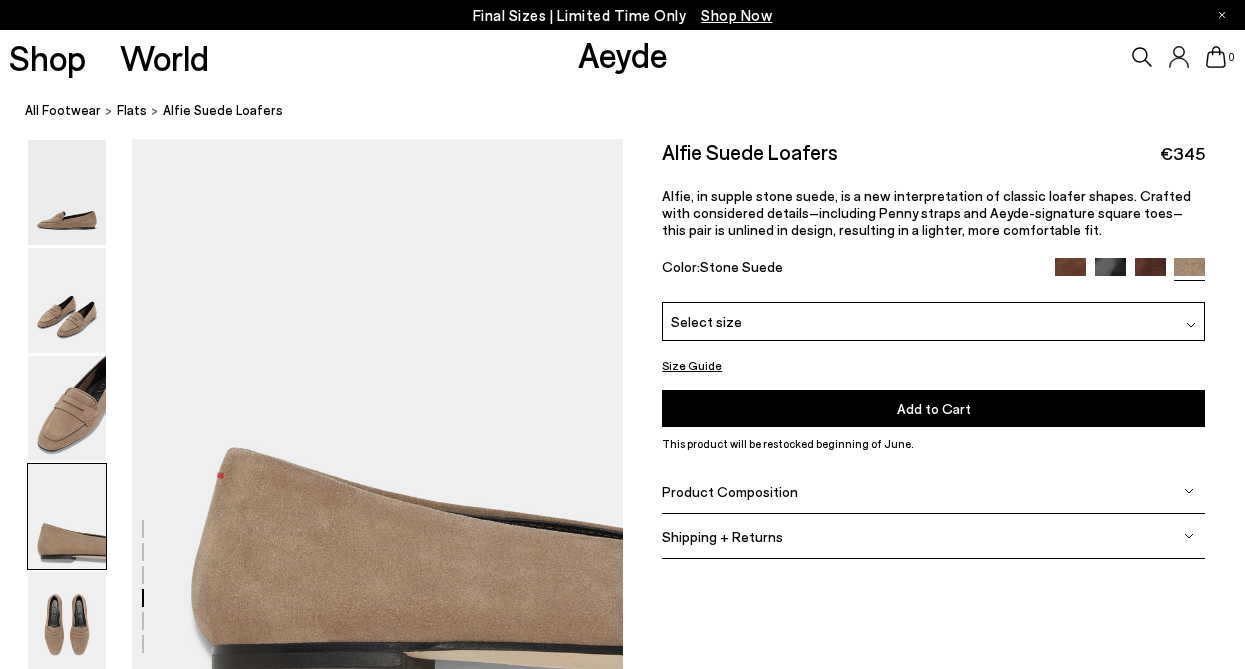 scroll, scrollTop: 1906, scrollLeft: 0, axis: vertical 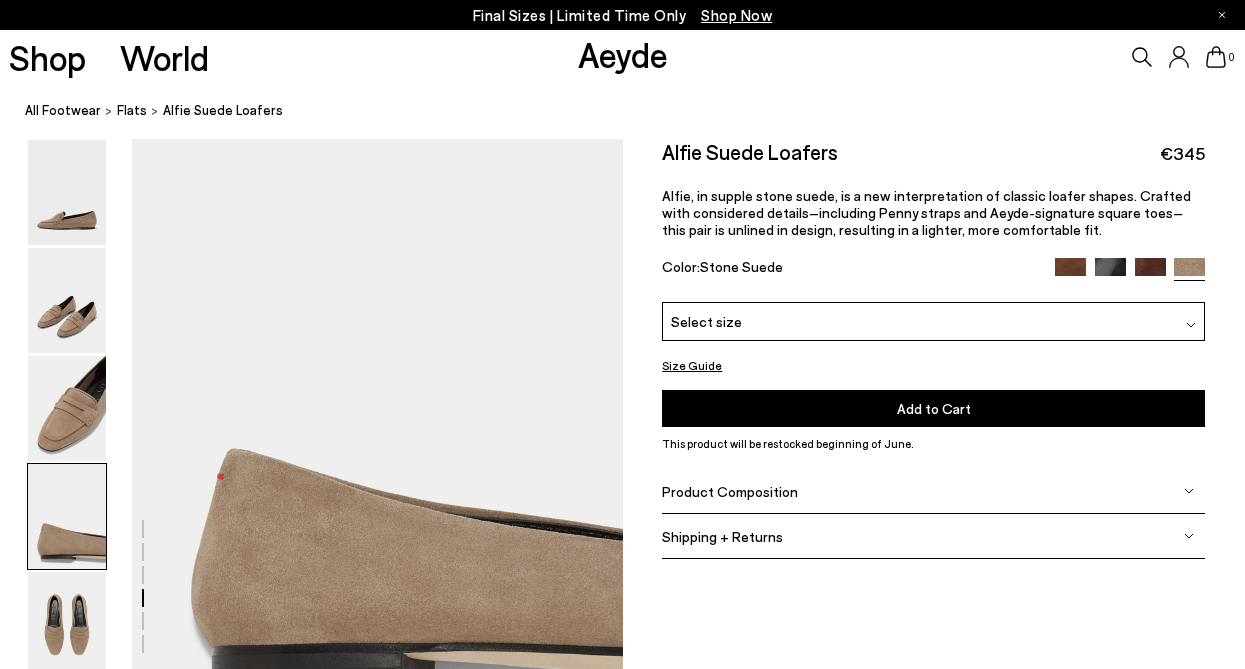 click on "Shipping + Returns" at bounding box center [722, 536] 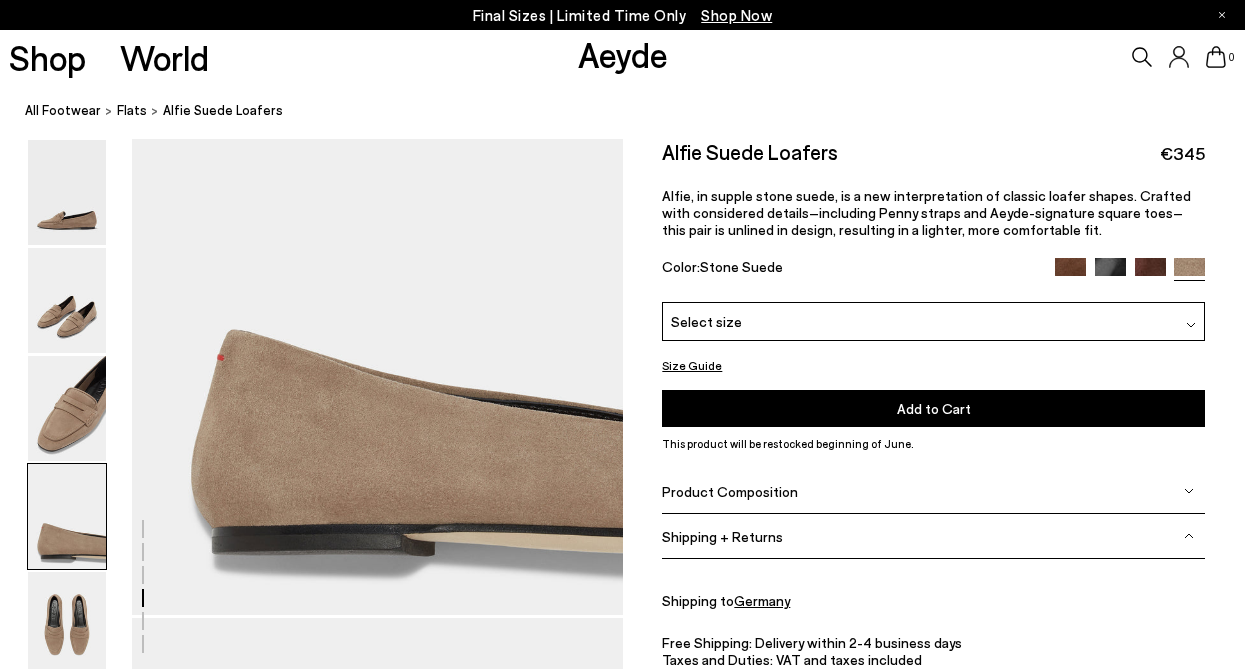scroll, scrollTop: 2026, scrollLeft: 0, axis: vertical 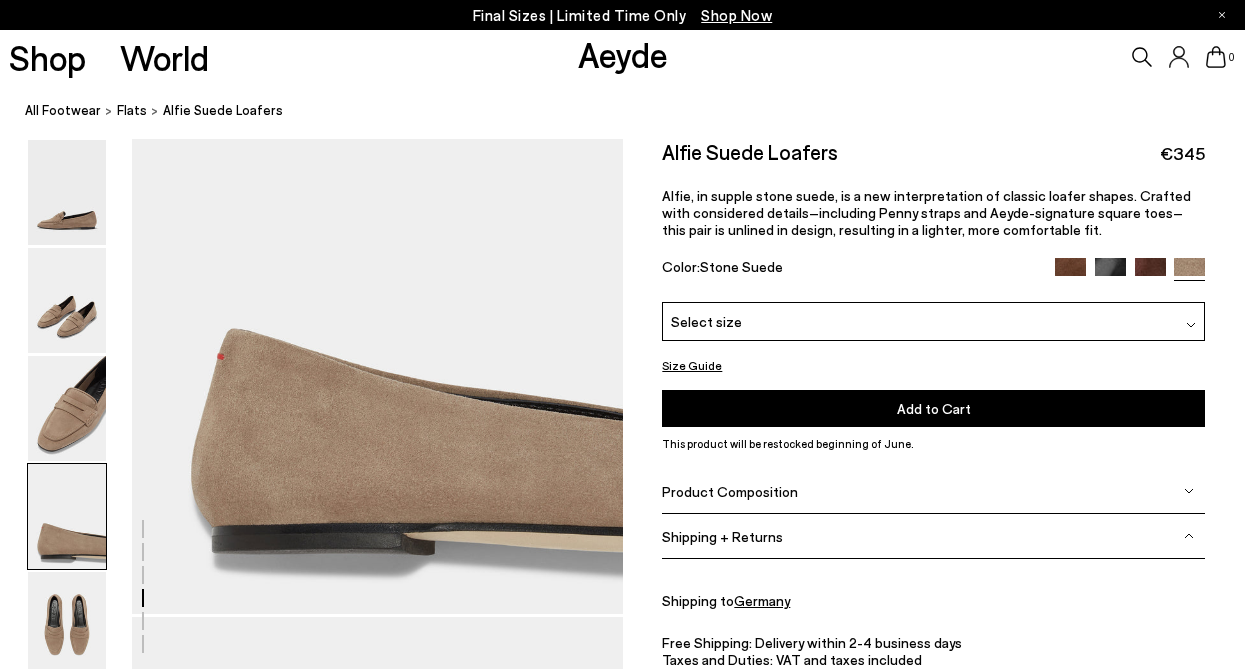 click on "Product Composition" at bounding box center (730, 491) 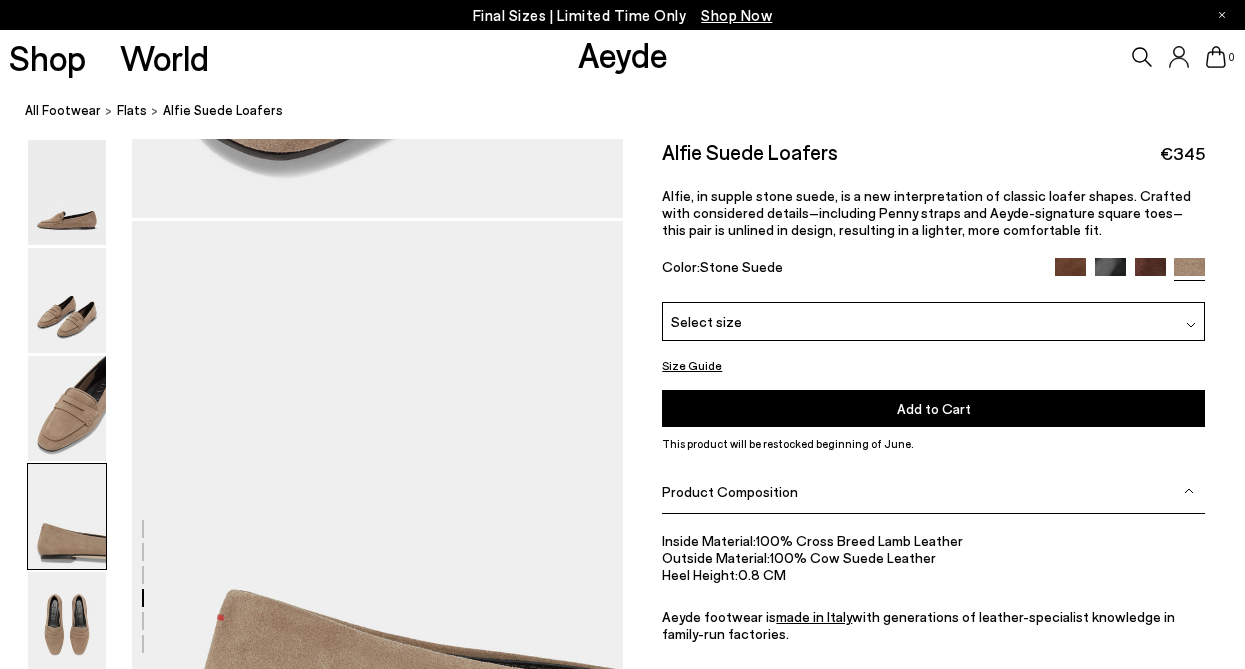 scroll, scrollTop: 1740, scrollLeft: 0, axis: vertical 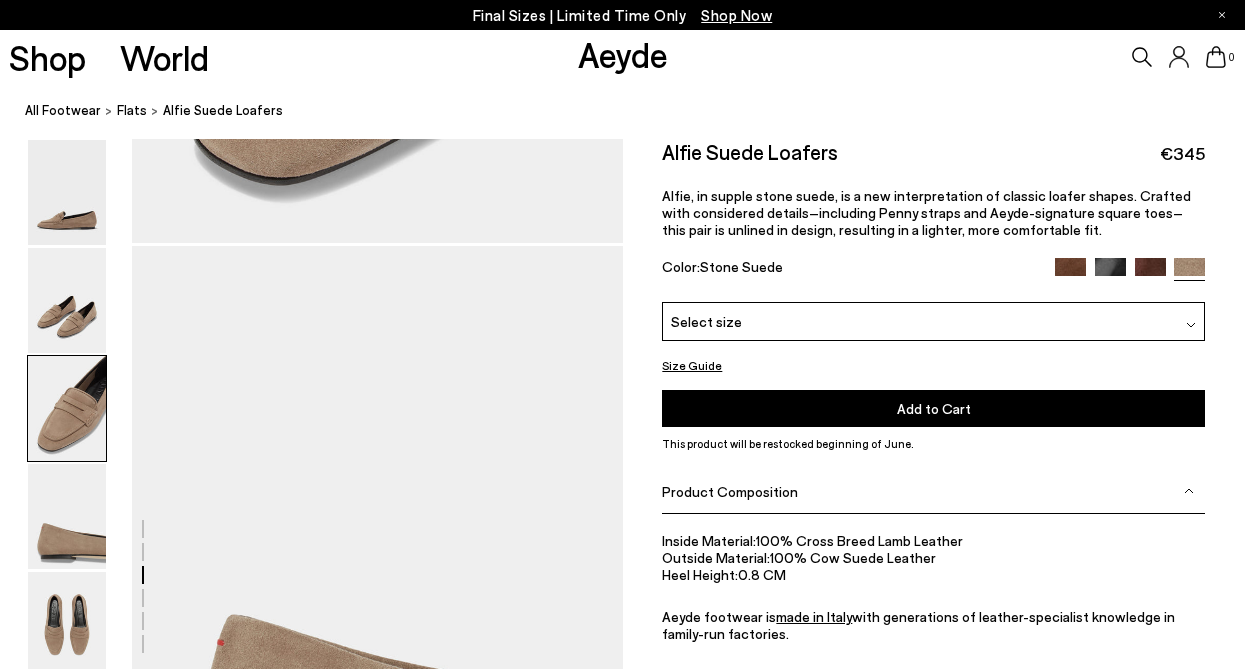 click at bounding box center (1150, 273) 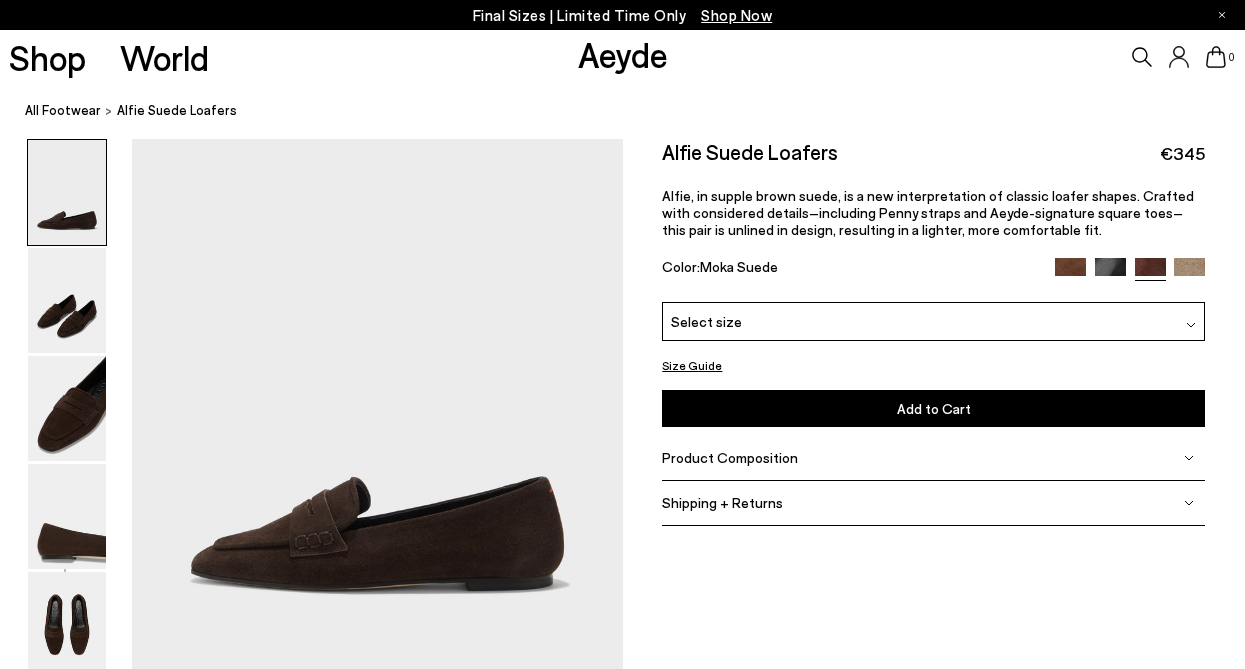 scroll, scrollTop: 0, scrollLeft: 0, axis: both 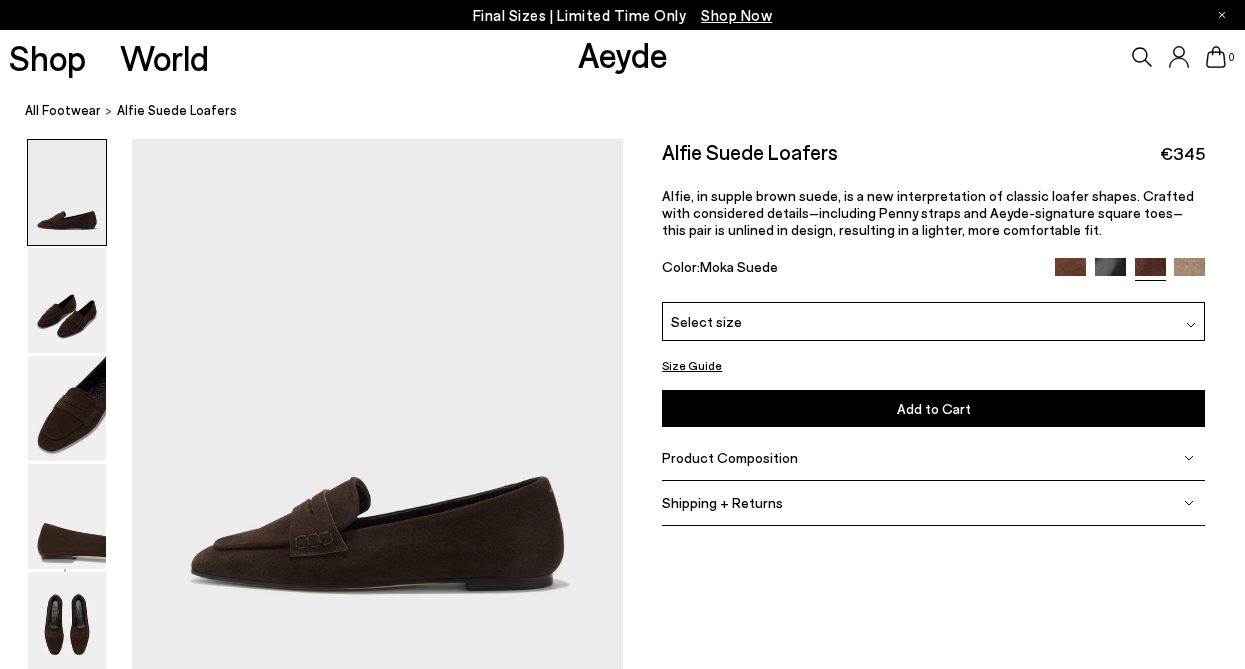 click on "Select size" at bounding box center [933, 321] 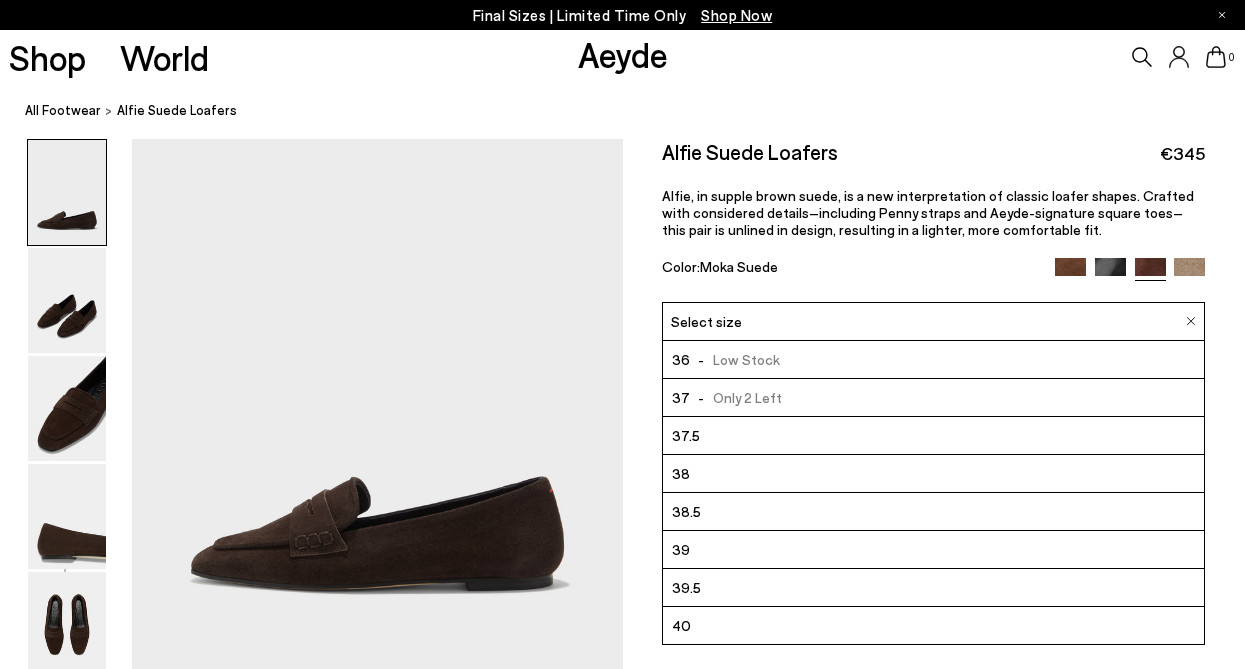 click at bounding box center [1110, 273] 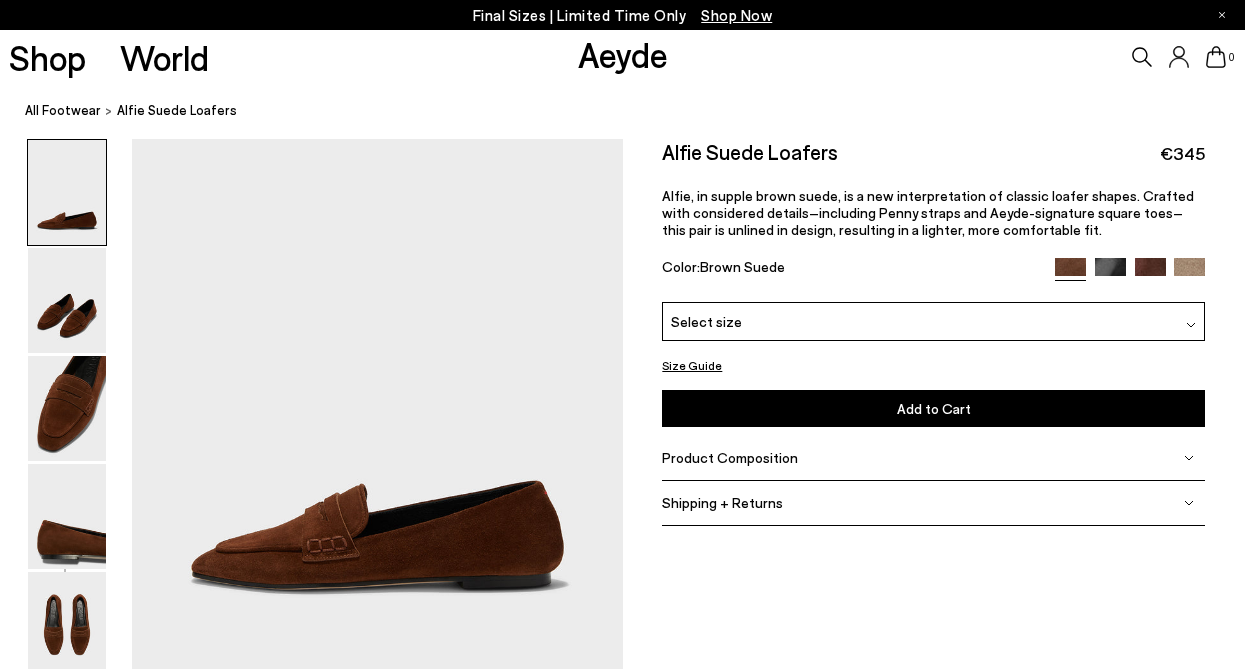 scroll, scrollTop: 0, scrollLeft: 0, axis: both 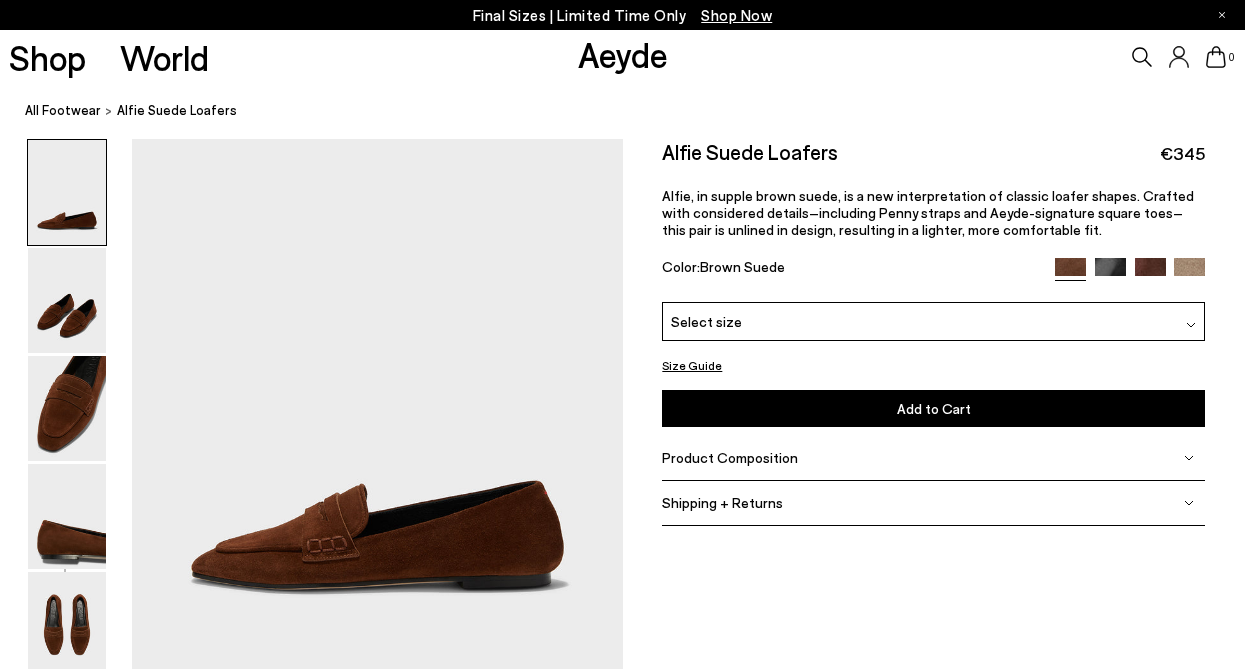 click at bounding box center [1189, 273] 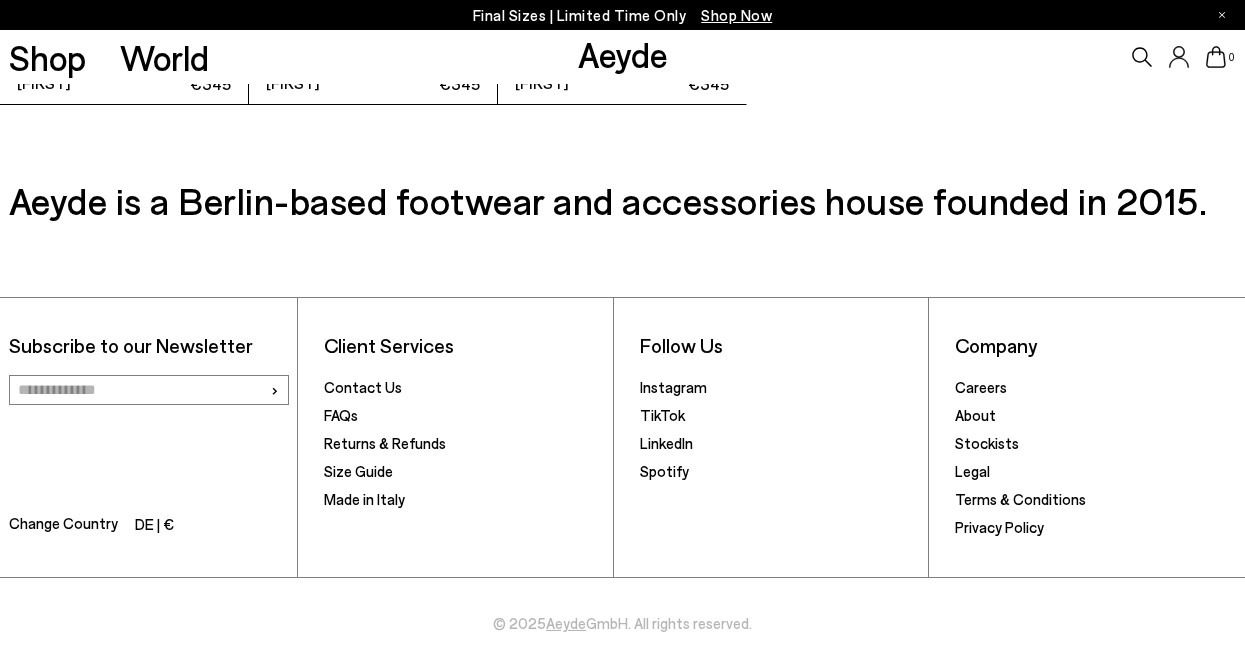 scroll, scrollTop: 4901, scrollLeft: 0, axis: vertical 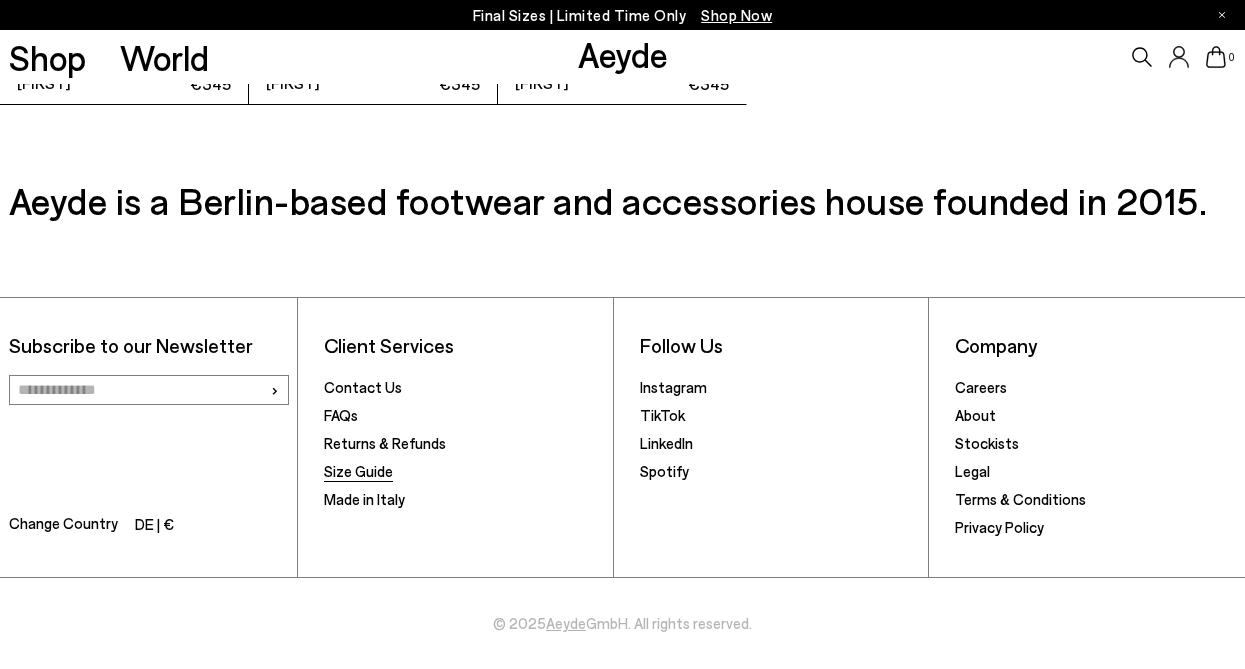 click on "Size Guide" at bounding box center (358, 471) 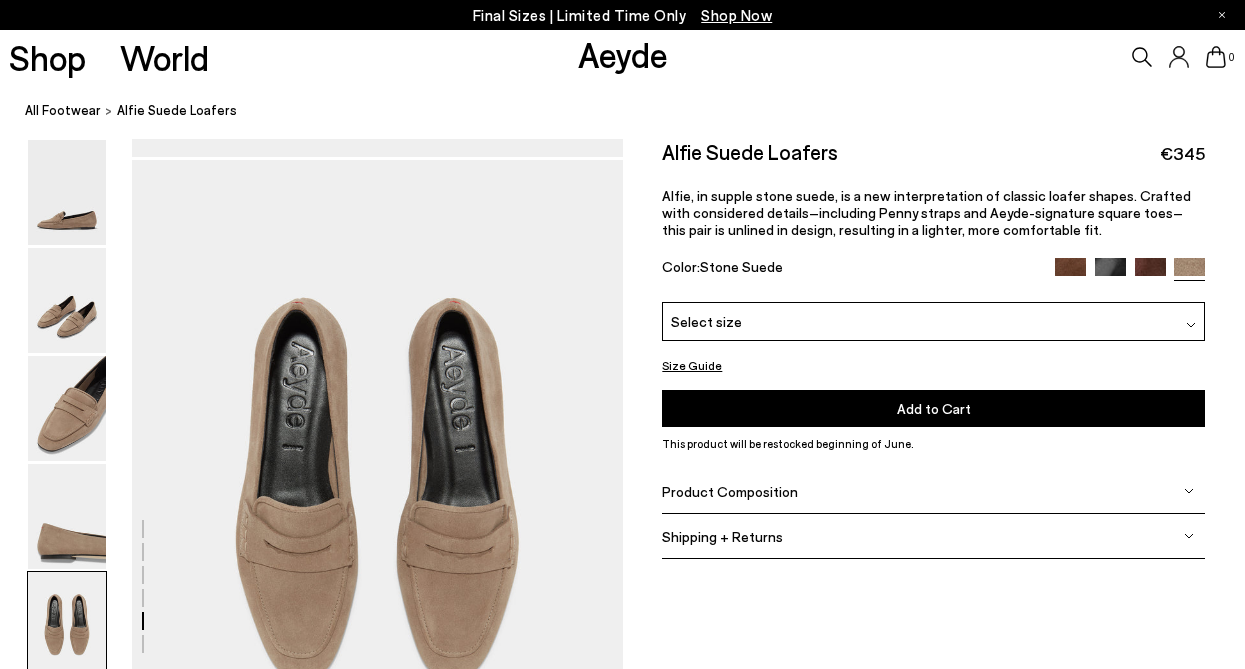 scroll, scrollTop: 2495, scrollLeft: 0, axis: vertical 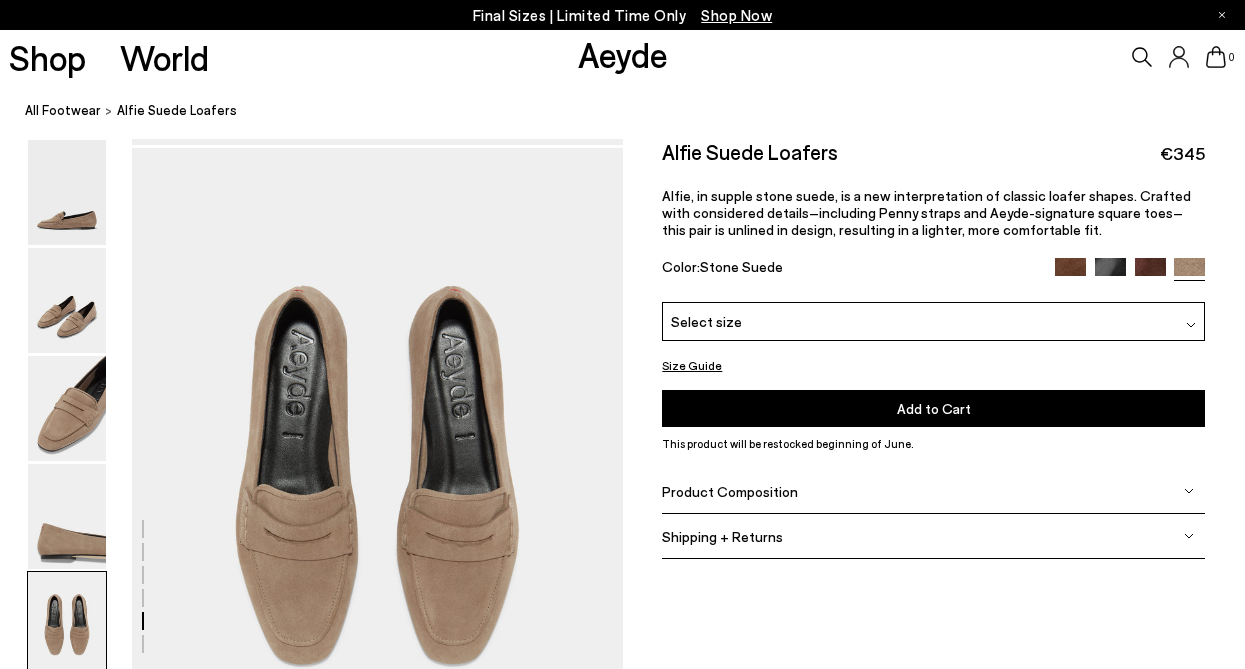 click on "Size Guide" at bounding box center (692, 365) 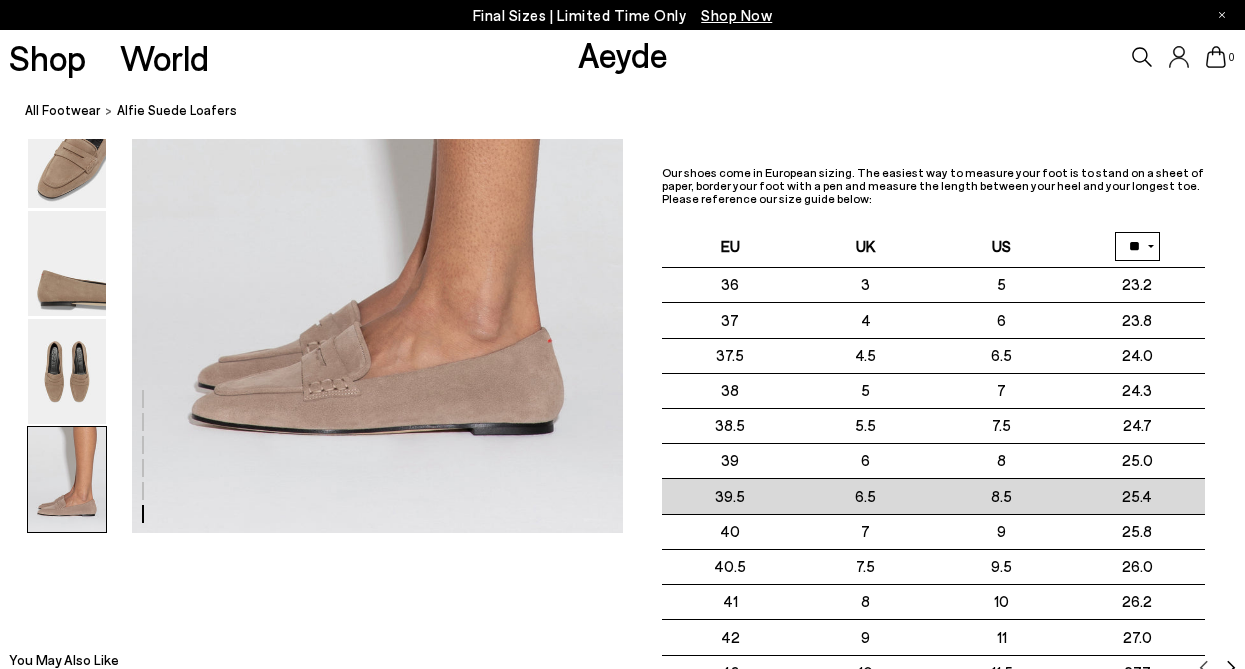 scroll, scrollTop: 3423, scrollLeft: 0, axis: vertical 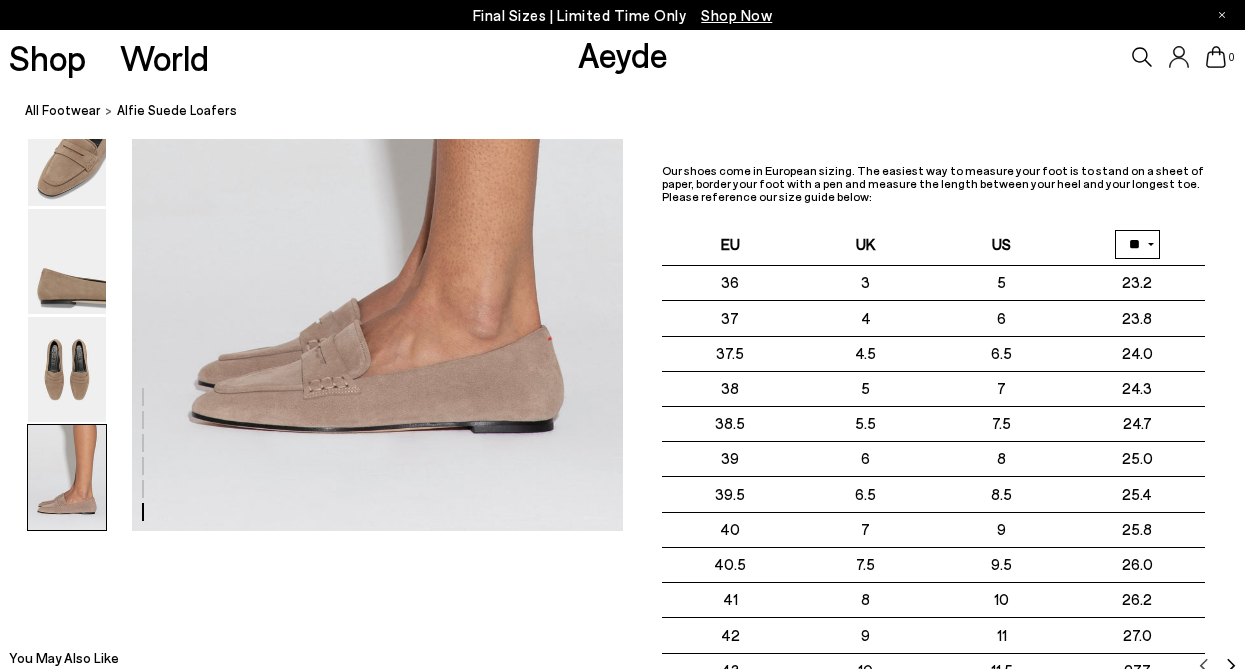 click on "Final Sizes | Limited Time Only
Shop Now
Shop
World
Aeyde
0" at bounding box center [622, -885] 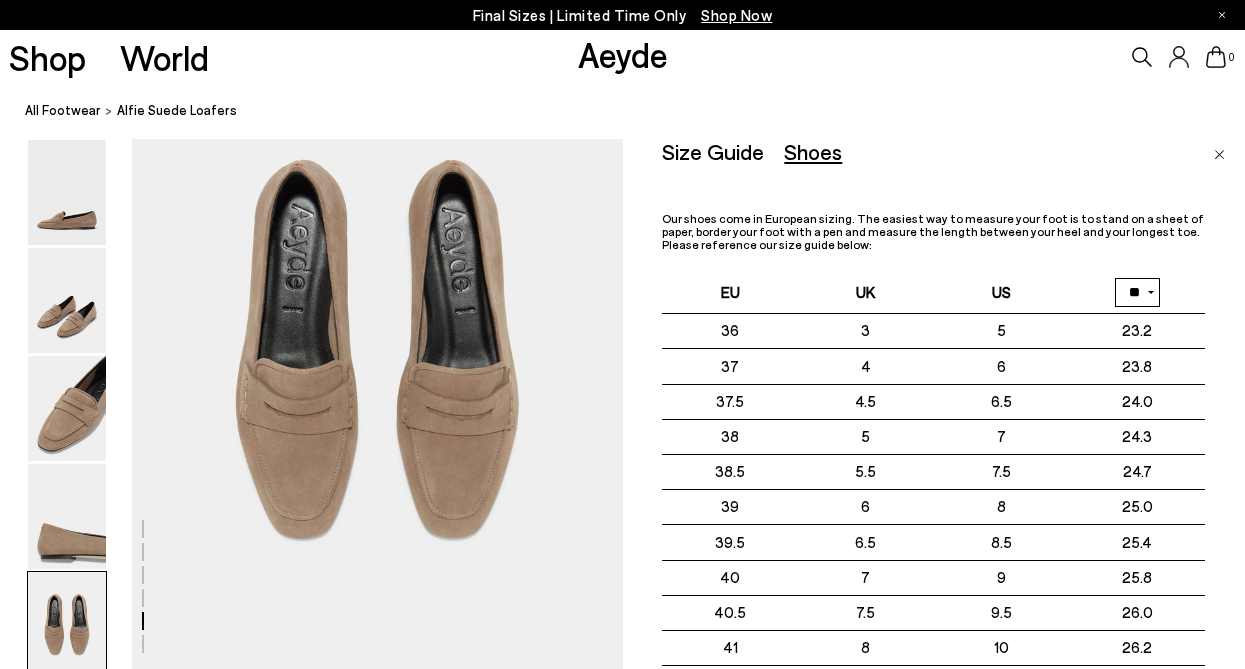scroll, scrollTop: 2618, scrollLeft: 0, axis: vertical 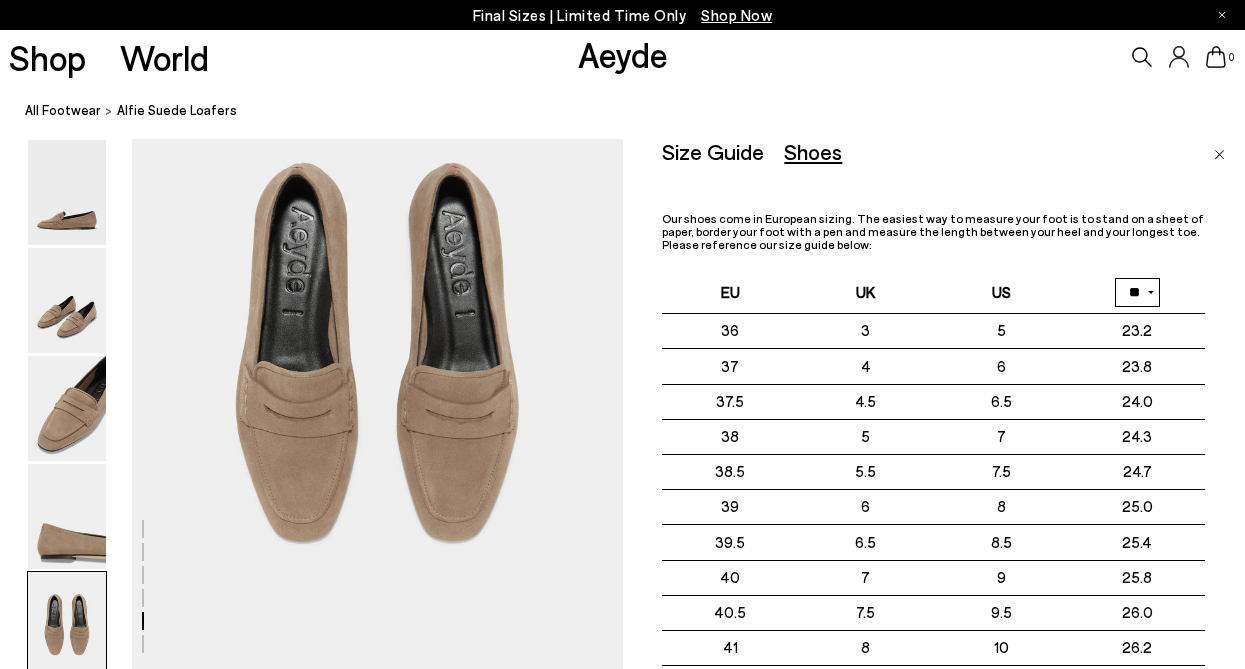 click at bounding box center (311, -572) 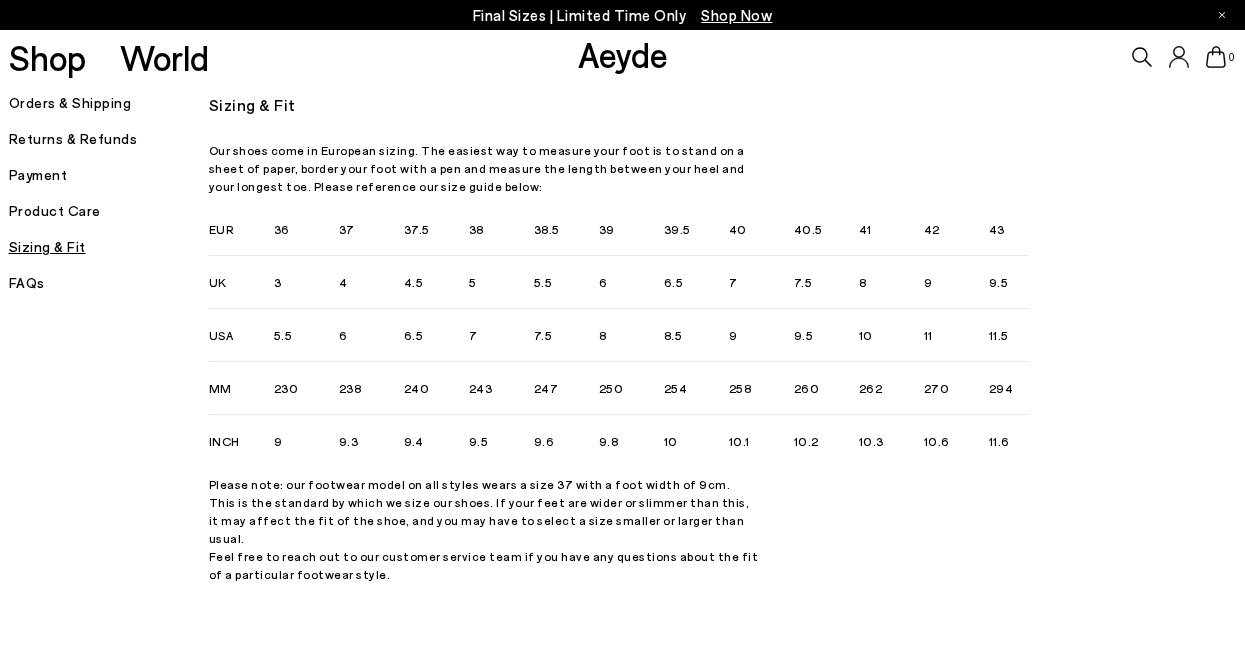 scroll, scrollTop: 0, scrollLeft: 0, axis: both 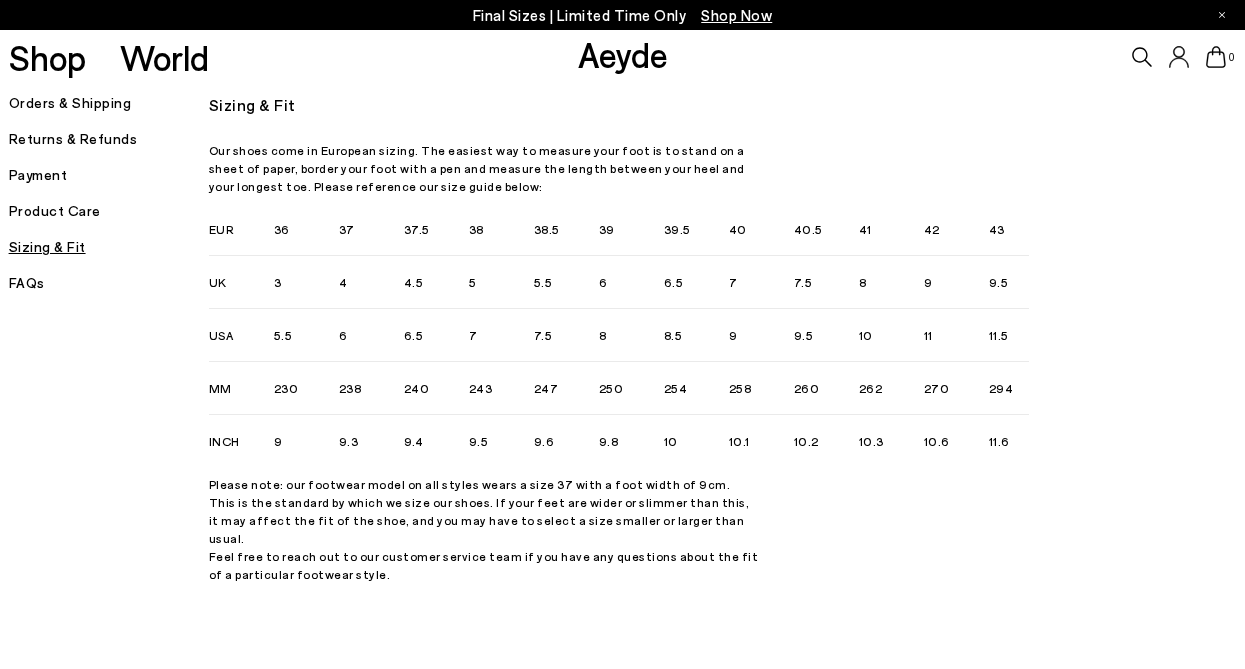 click on "Sizing & Fit" at bounding box center [109, 247] 